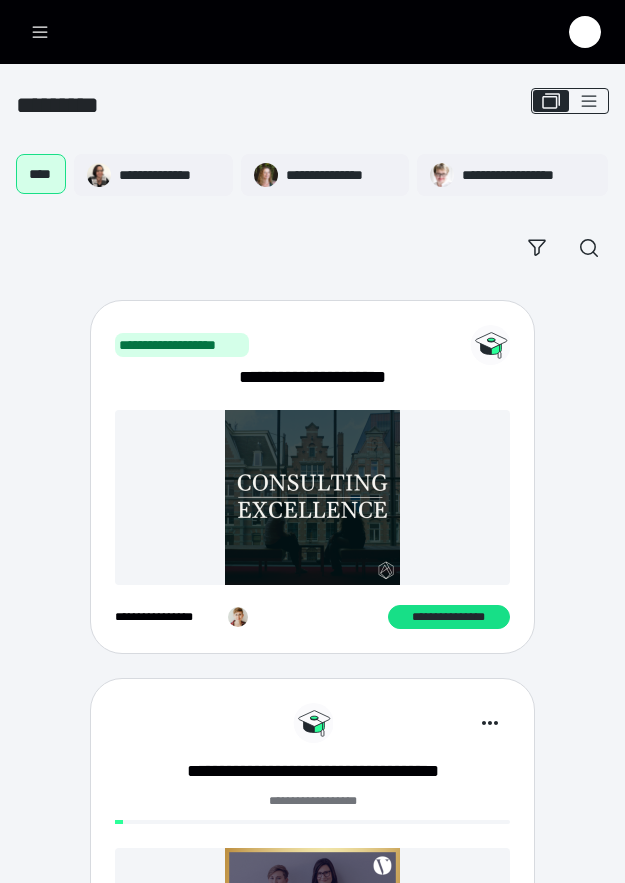 scroll, scrollTop: 0, scrollLeft: 0, axis: both 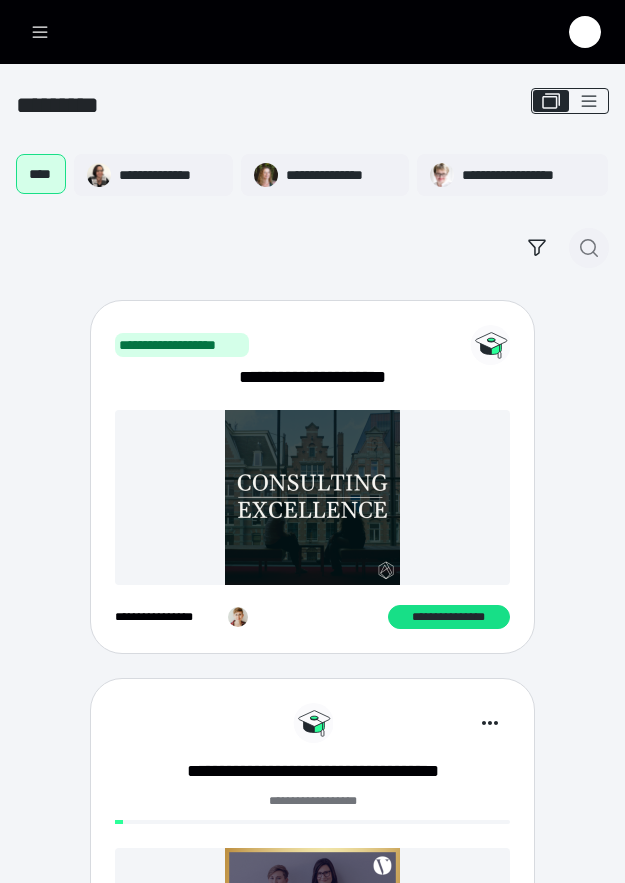 click at bounding box center (589, 248) 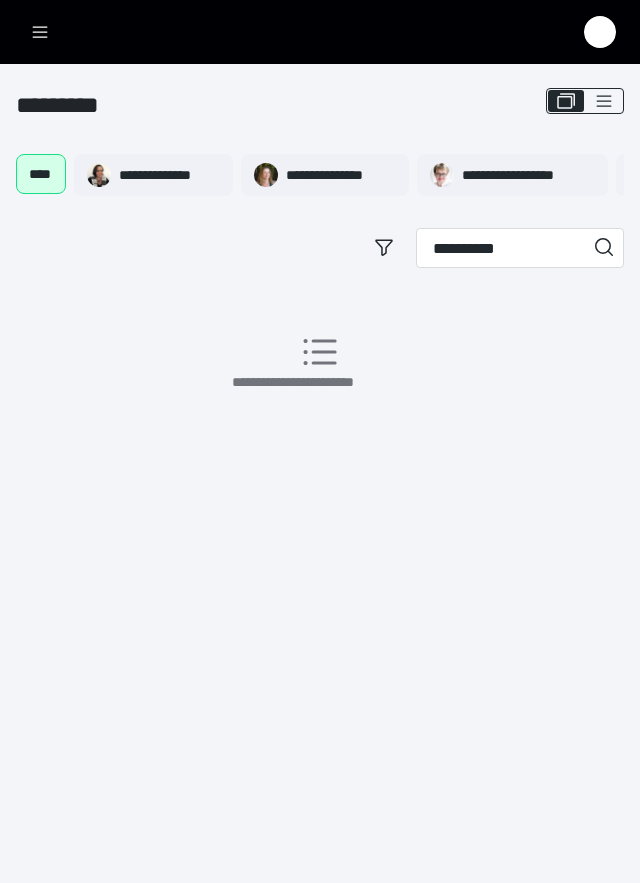 drag, startPoint x: 491, startPoint y: 267, endPoint x: 291, endPoint y: 234, distance: 202.70422 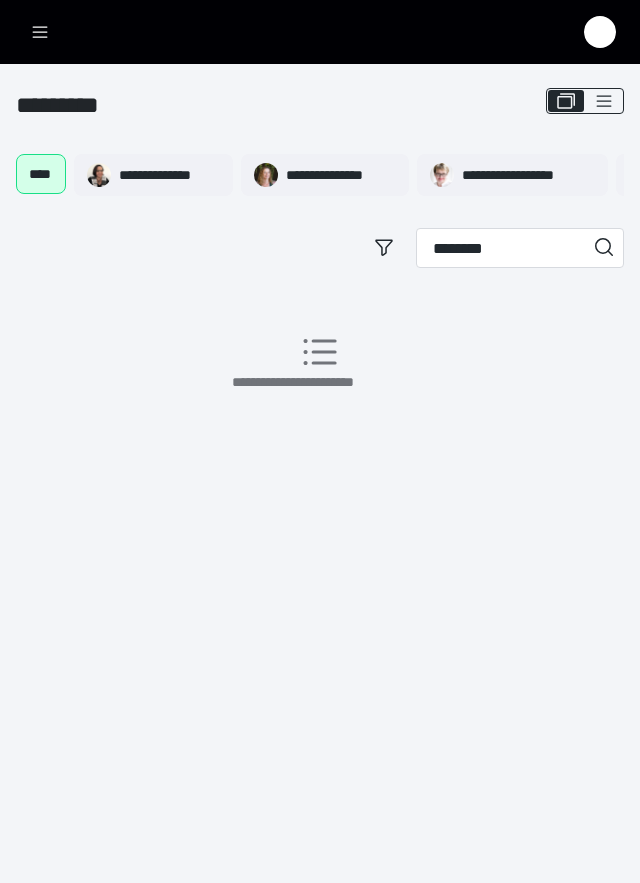 type on "********" 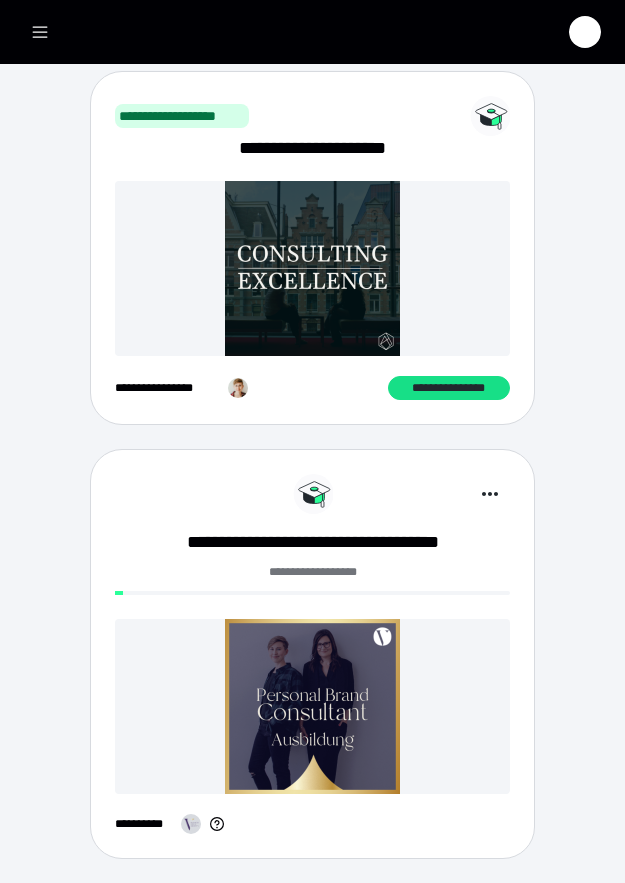 scroll, scrollTop: 244, scrollLeft: 0, axis: vertical 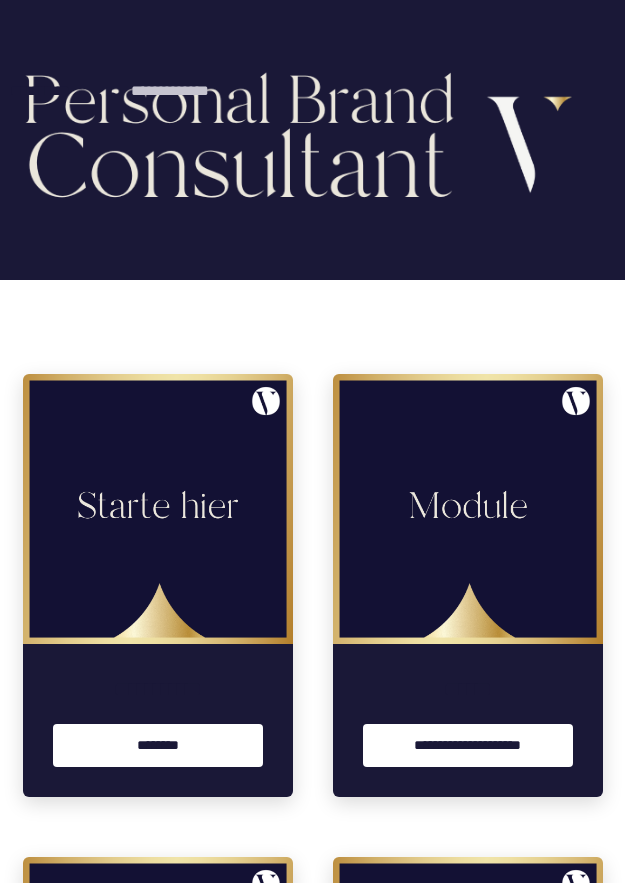 click at bounding box center [468, 509] 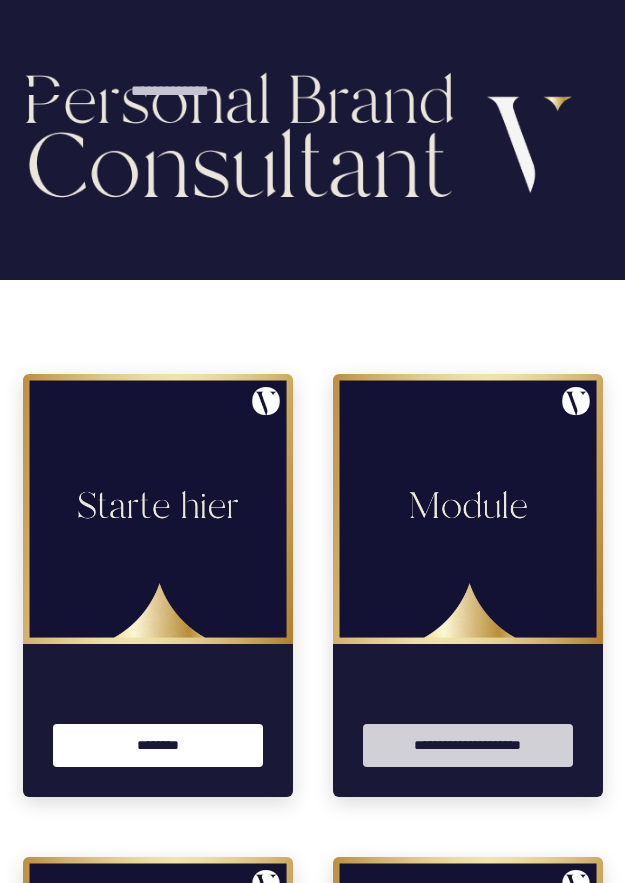click on "**********" at bounding box center [468, 745] 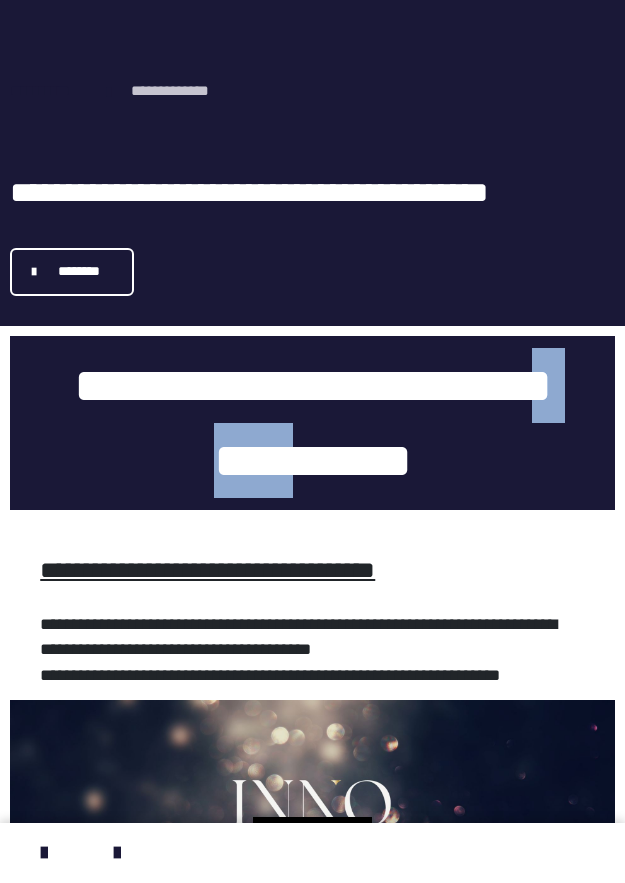 drag, startPoint x: 405, startPoint y: 383, endPoint x: 497, endPoint y: 386, distance: 92.0489 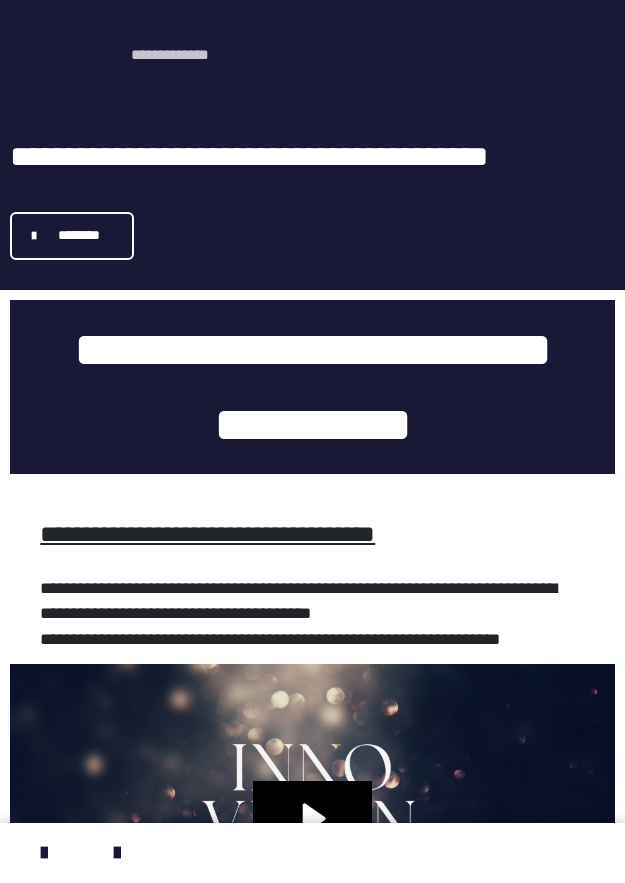 scroll, scrollTop: 100, scrollLeft: 0, axis: vertical 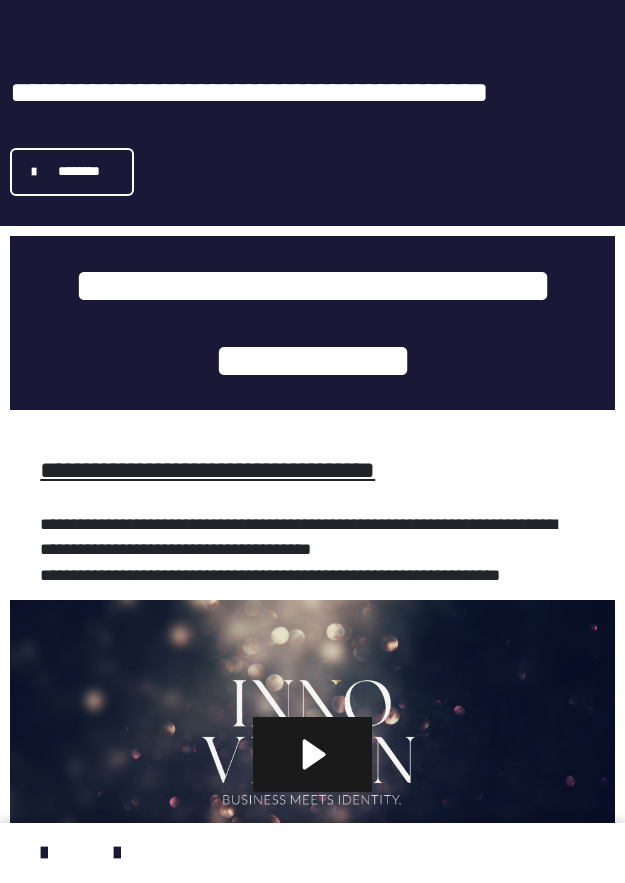 click 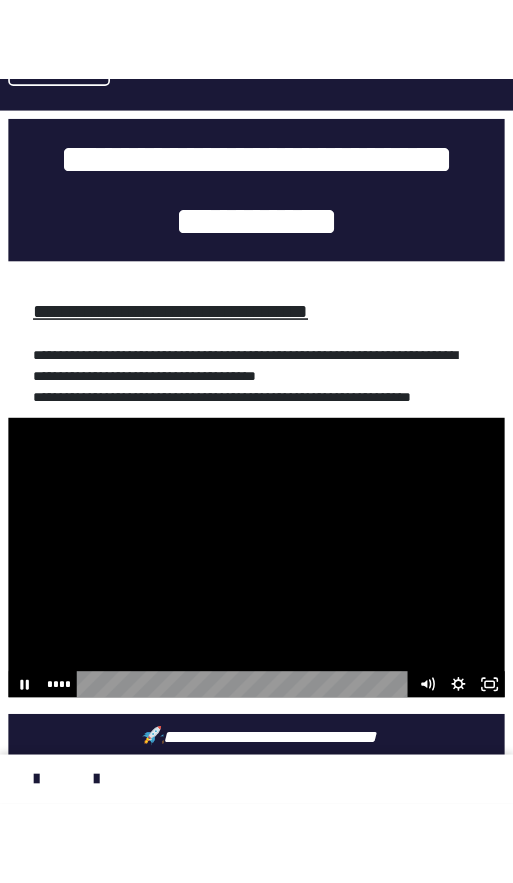 scroll, scrollTop: 300, scrollLeft: 0, axis: vertical 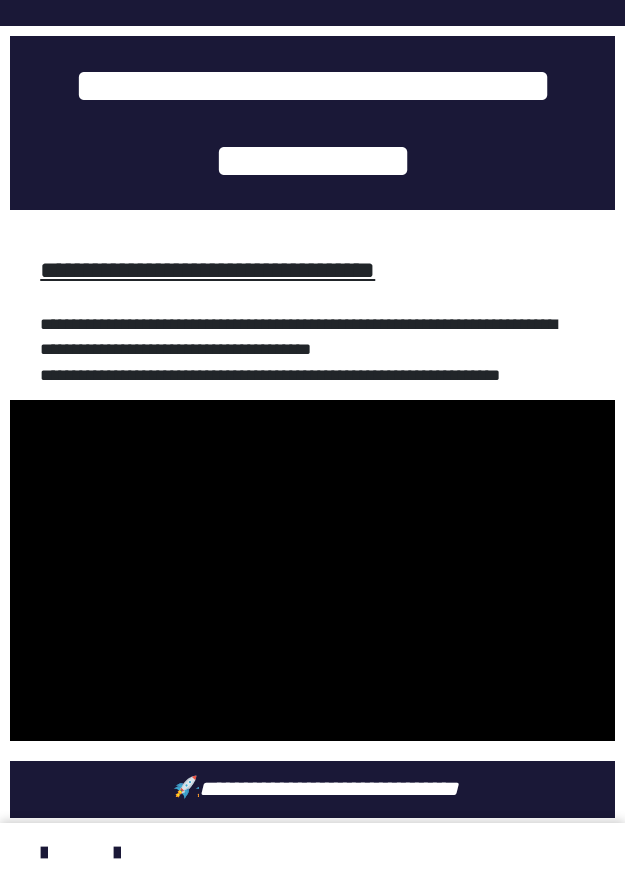 type 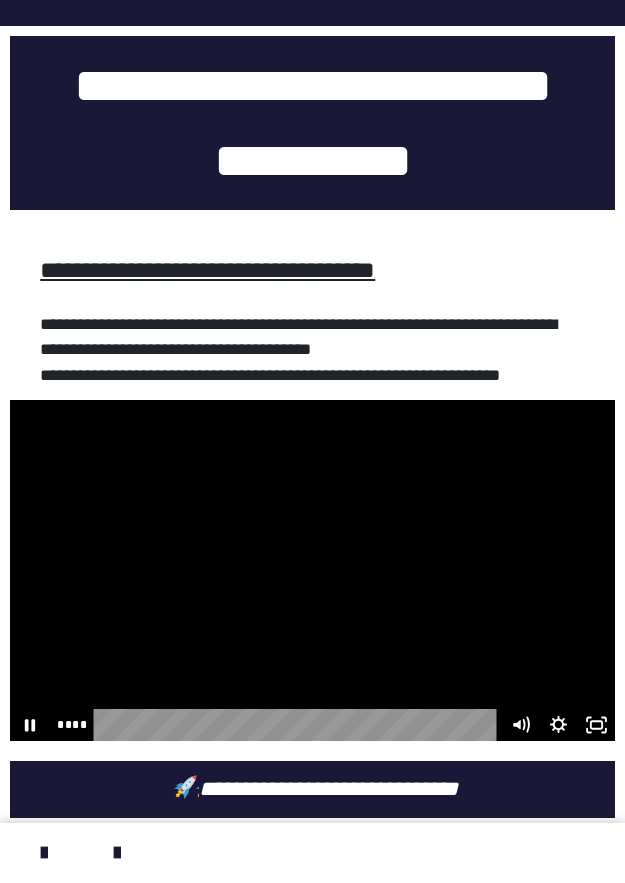 click at bounding box center (312, 570) 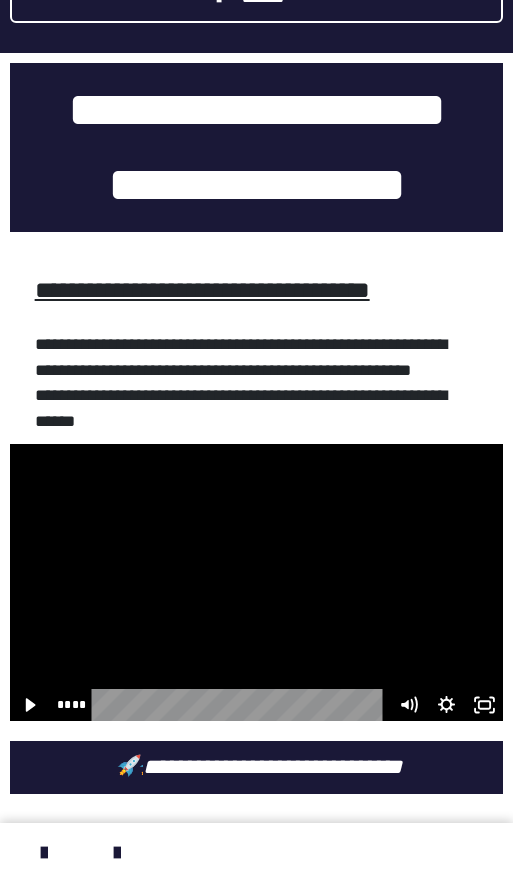 click at bounding box center [256, 582] 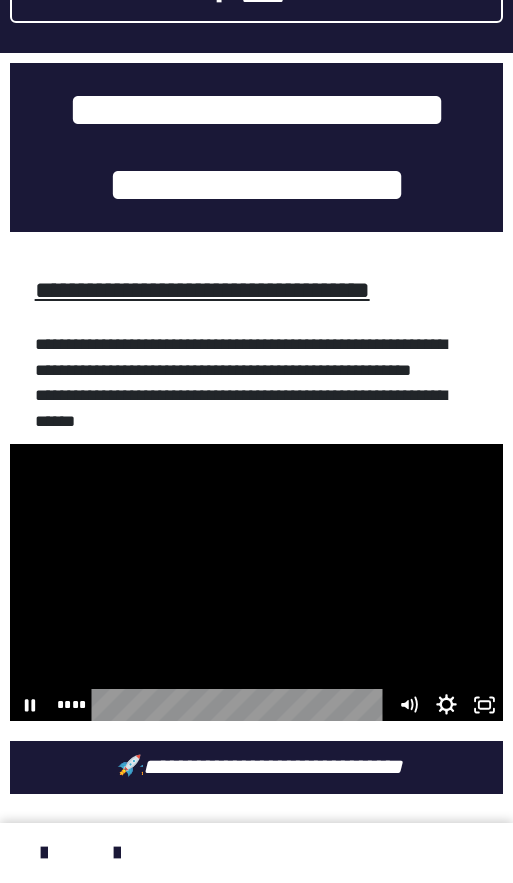 click 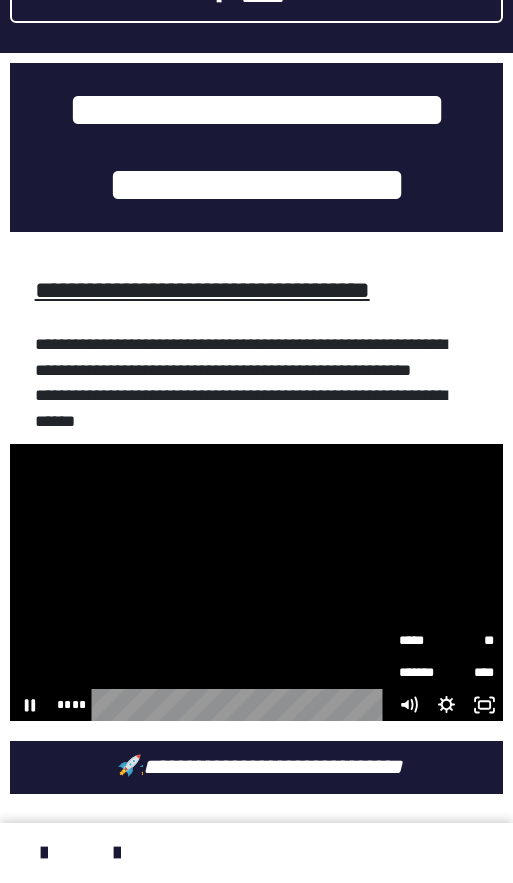 click on "**" at bounding box center (470, 641) 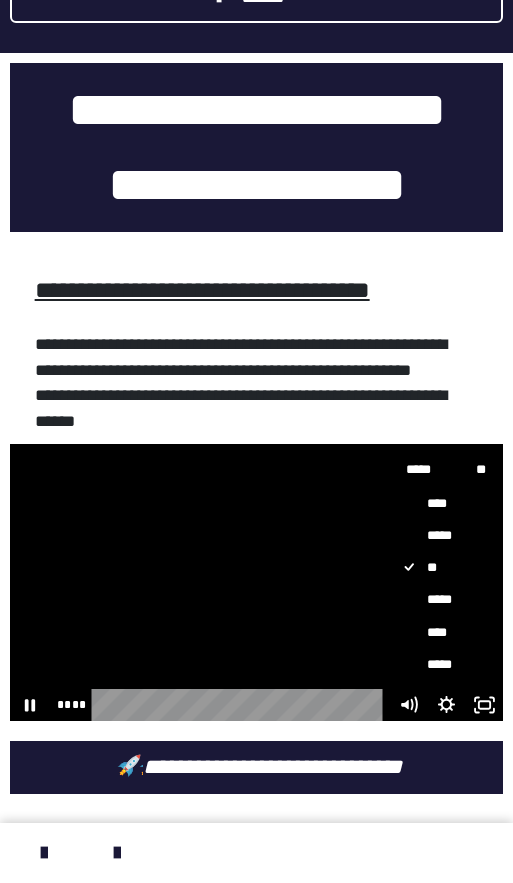 click on "*****" at bounding box center (438, 600) 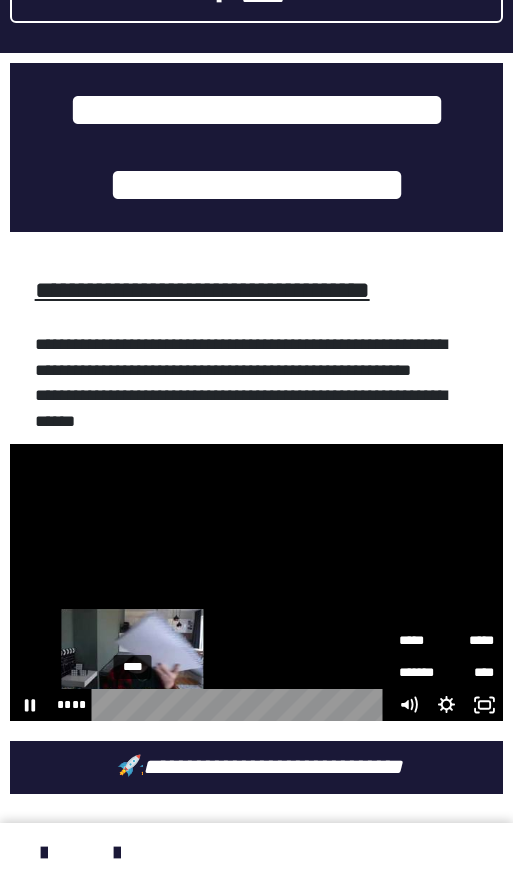 click on "****" at bounding box center (242, 705) 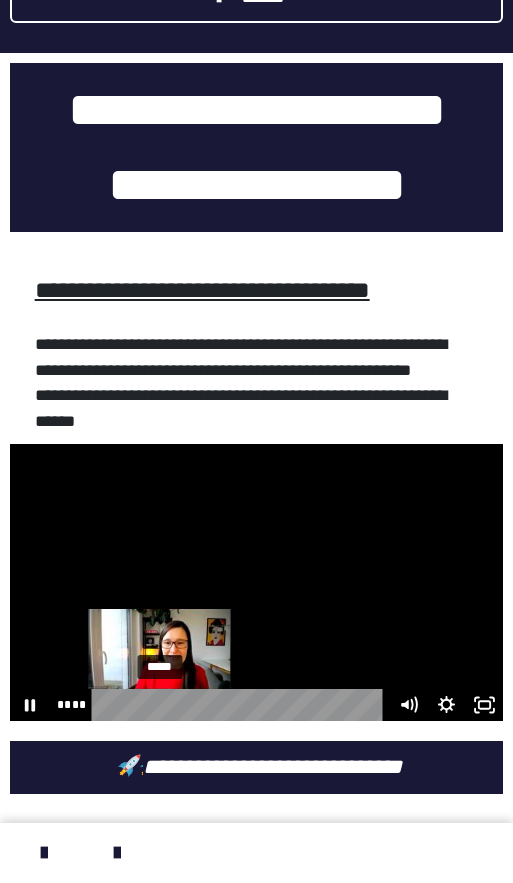 click on "*****" at bounding box center (242, 705) 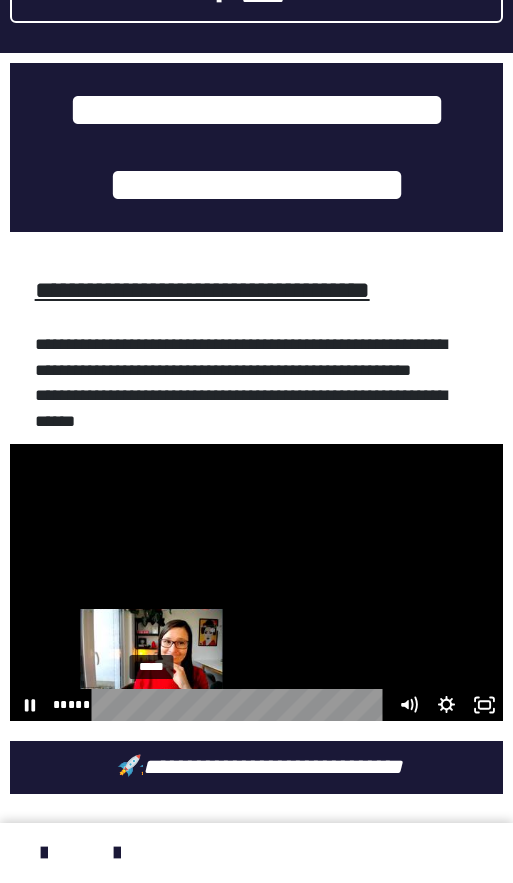 click on "*****" at bounding box center (242, 705) 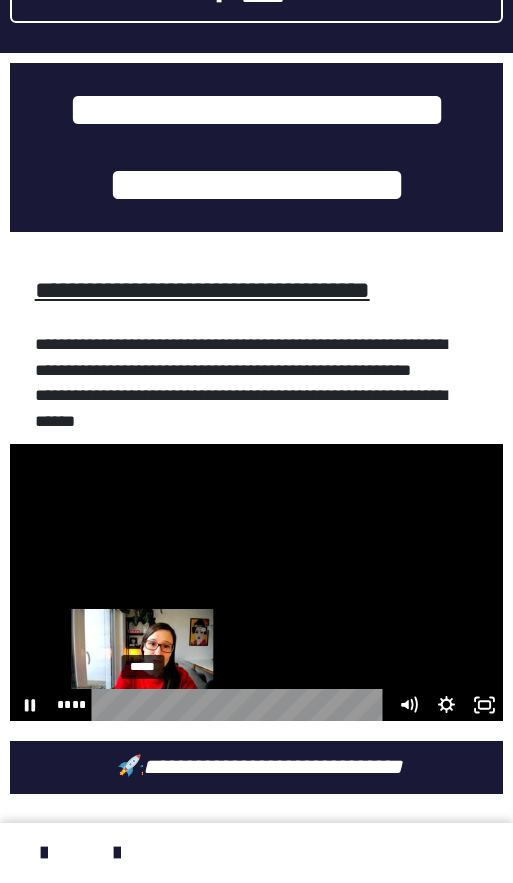 click at bounding box center [138, 705] 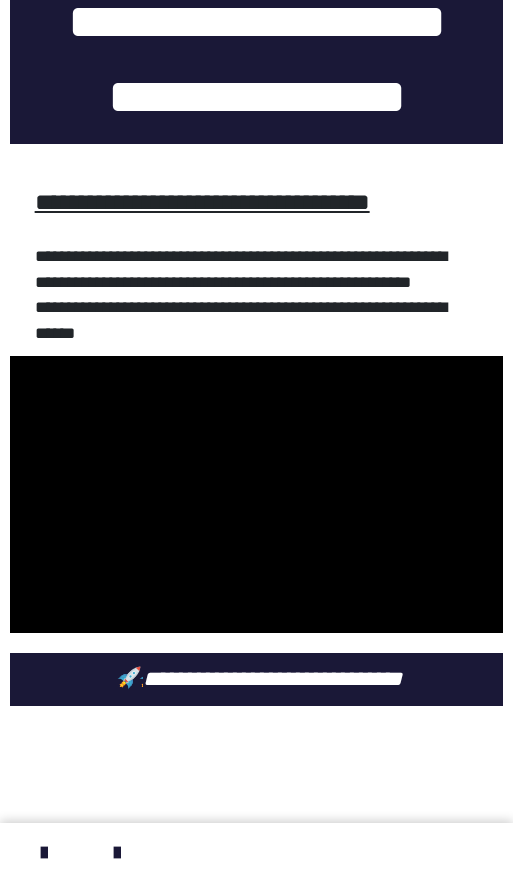 scroll, scrollTop: 393, scrollLeft: 0, axis: vertical 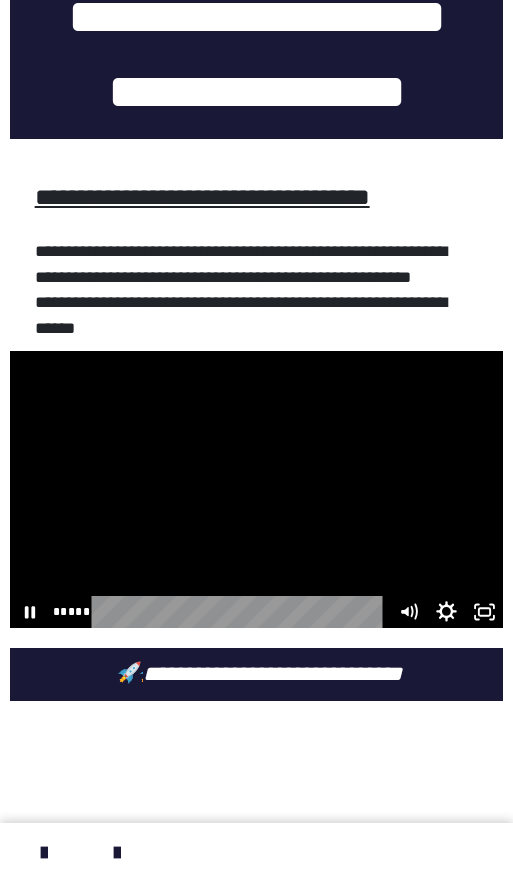 click 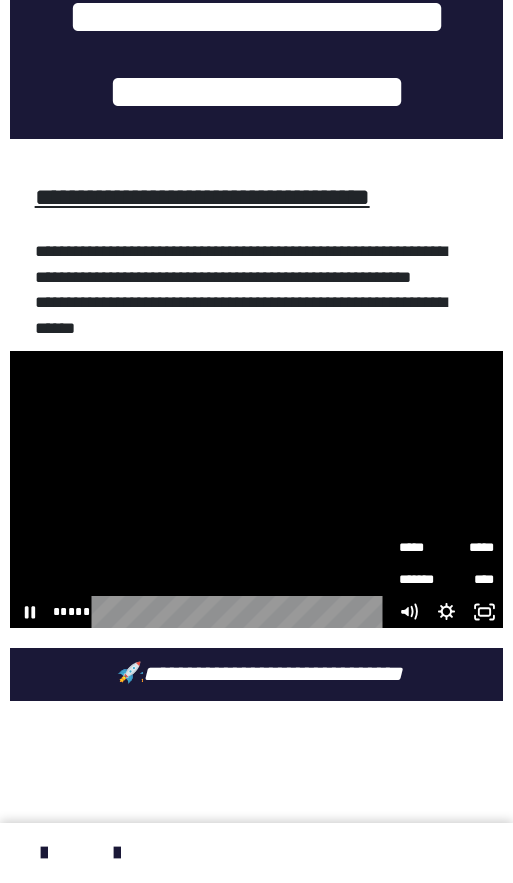 click 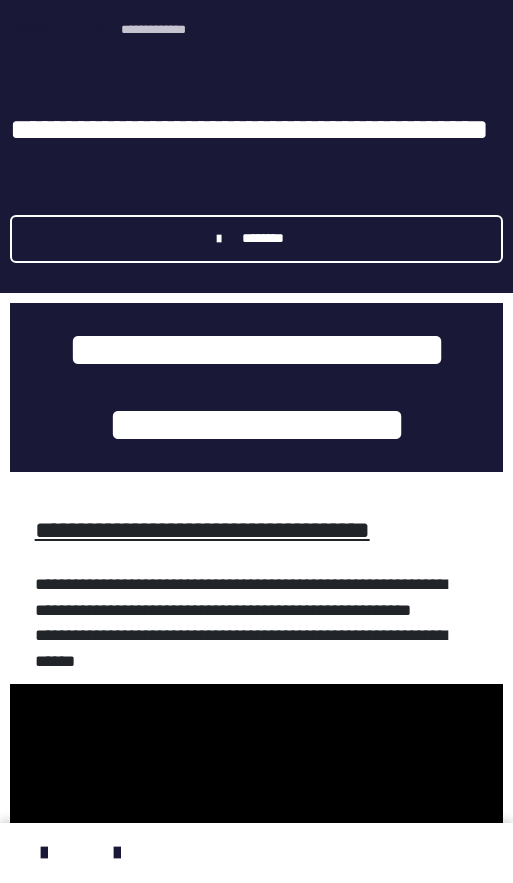 scroll, scrollTop: 0, scrollLeft: 0, axis: both 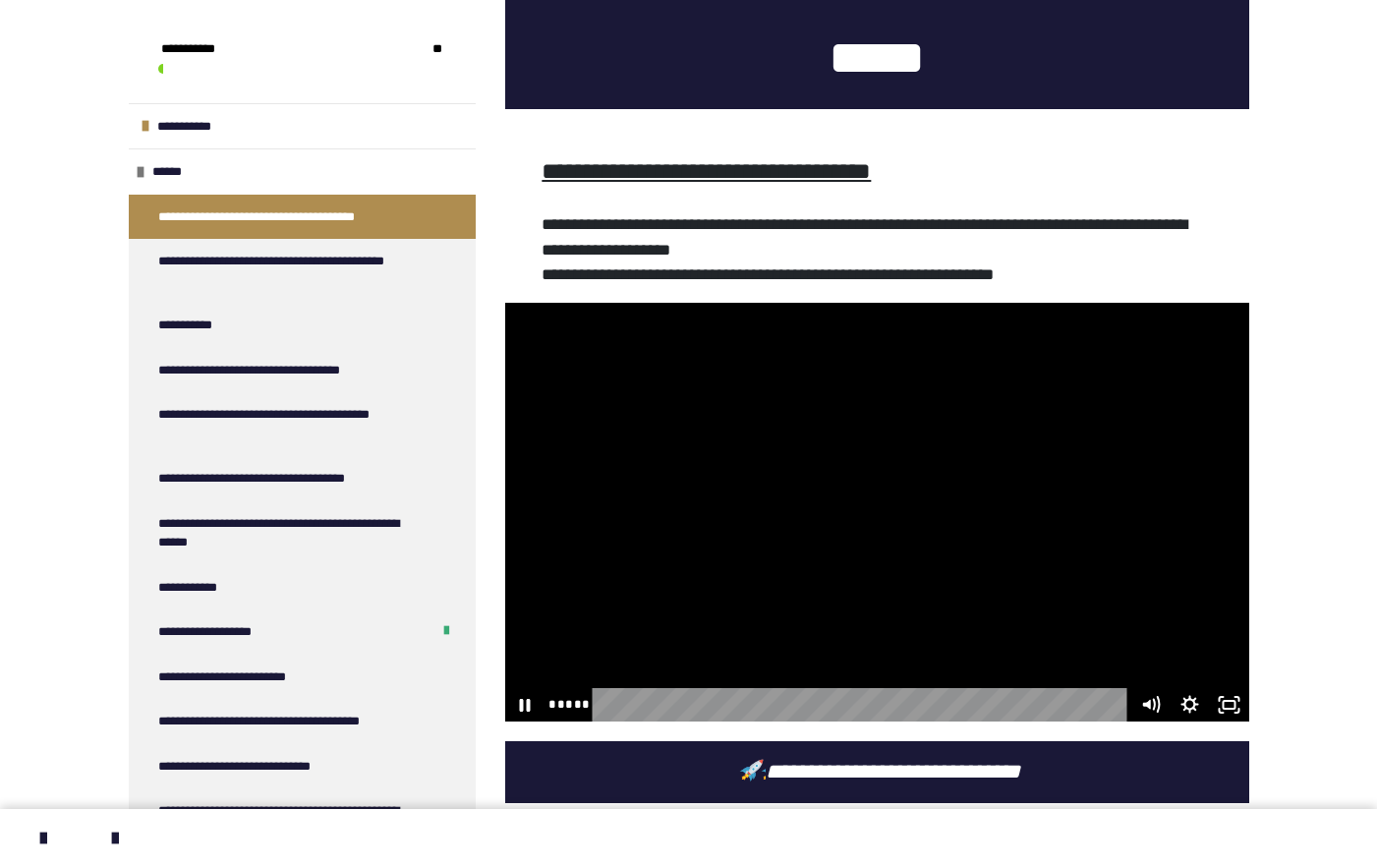 drag, startPoint x: 258, startPoint y: 479, endPoint x: 682, endPoint y: 594, distance: 439.31879 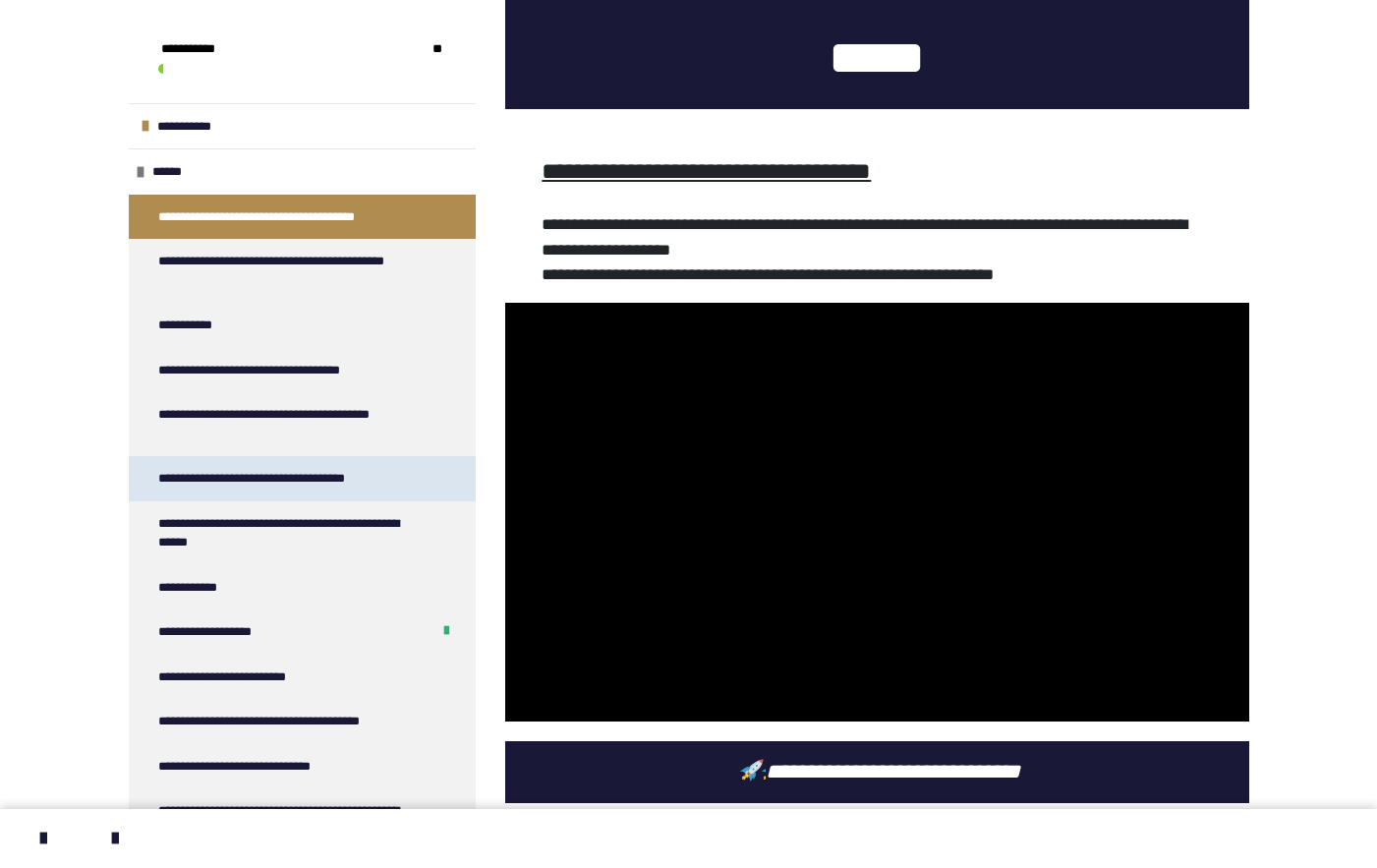 click on "**********" at bounding box center (268, 479) 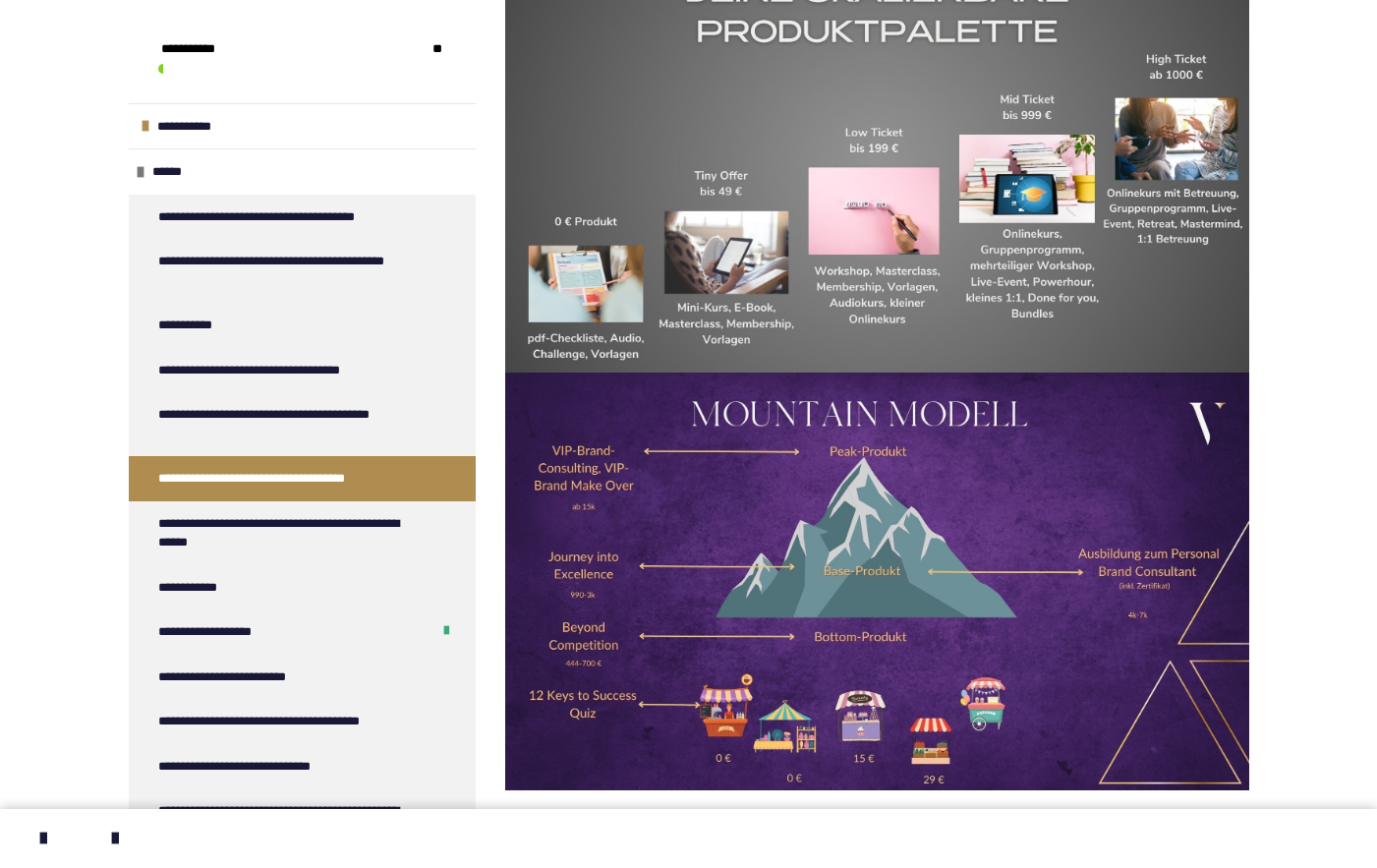 scroll, scrollTop: 1037, scrollLeft: 0, axis: vertical 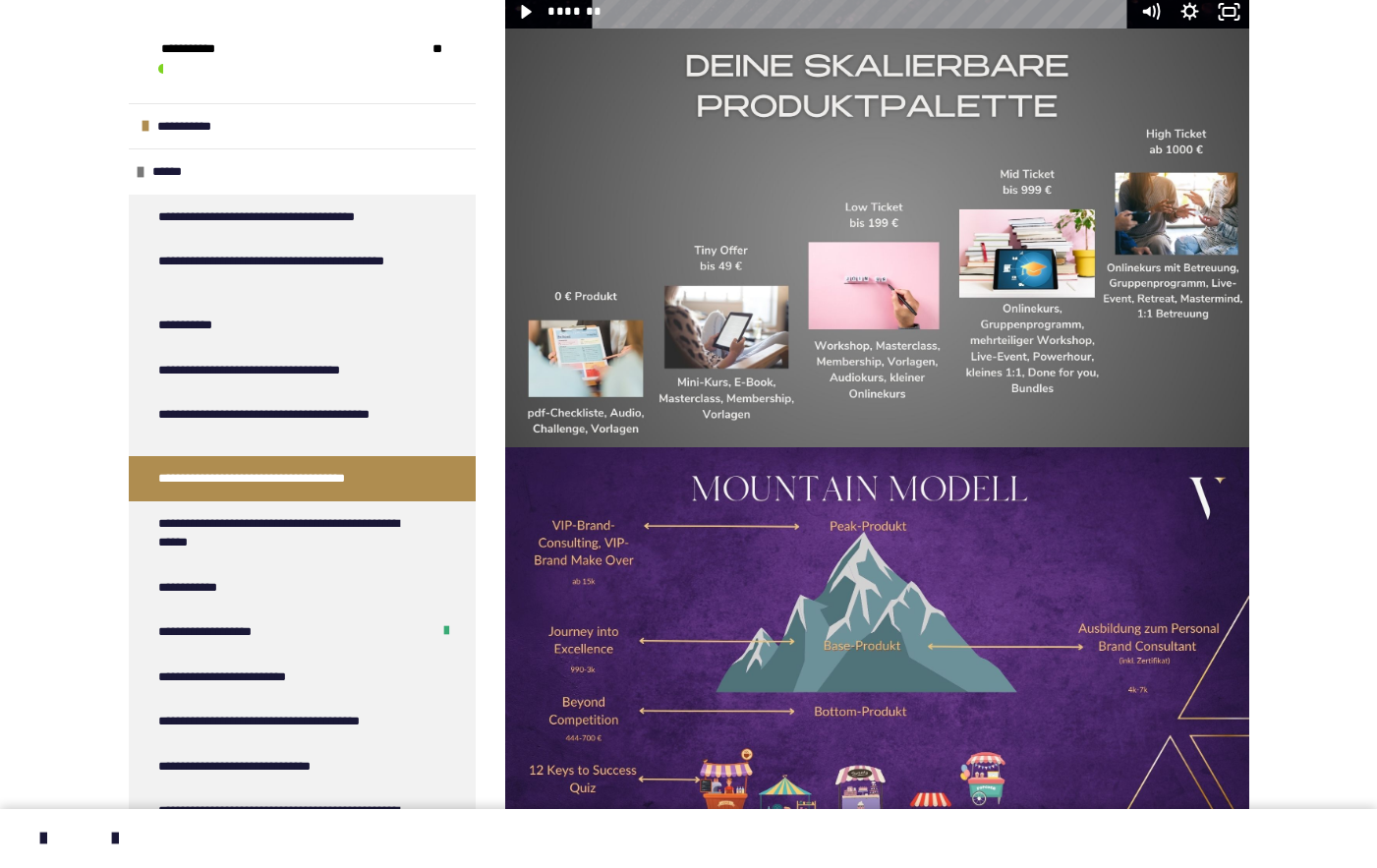 drag, startPoint x: 716, startPoint y: 578, endPoint x: 717, endPoint y: 562, distance: 16.03122 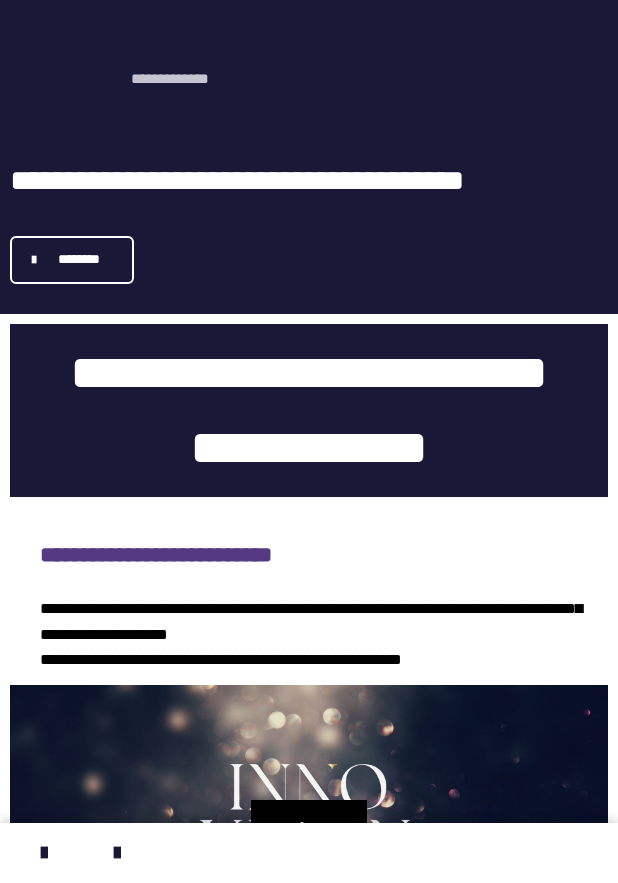 scroll, scrollTop: 0, scrollLeft: 0, axis: both 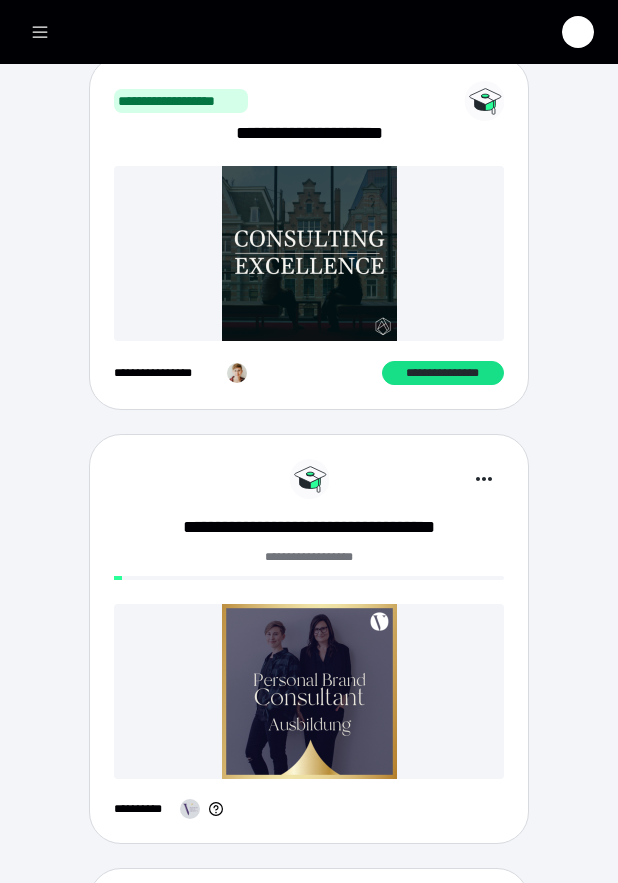click at bounding box center [309, 691] 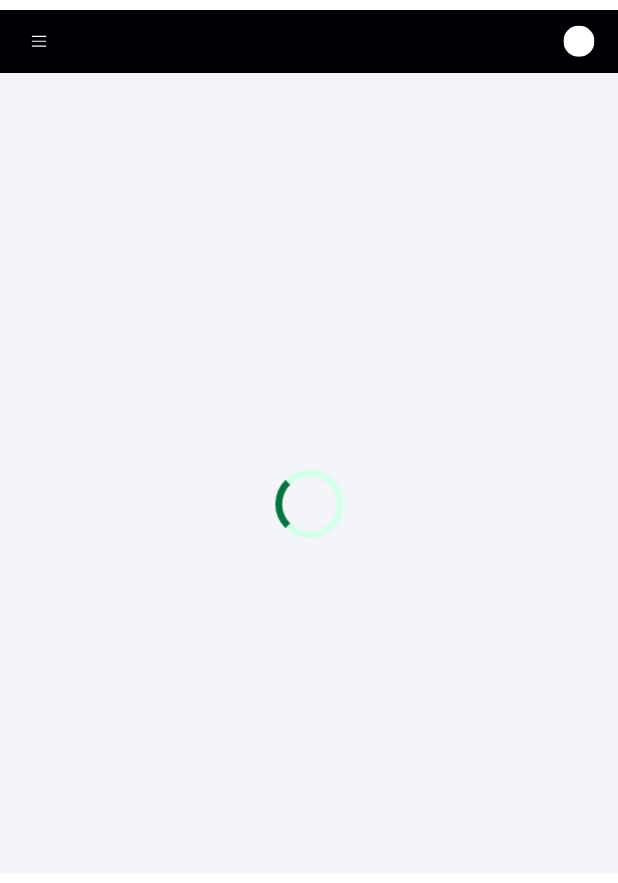 scroll, scrollTop: 0, scrollLeft: 0, axis: both 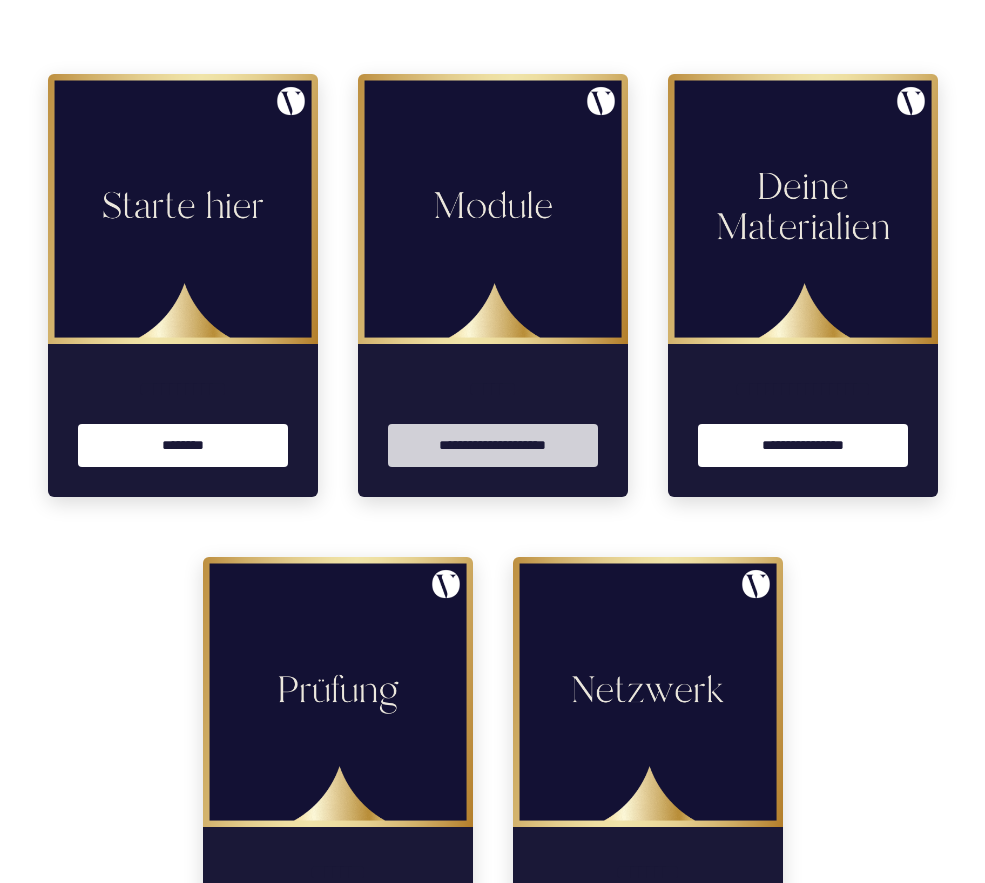 click on "**********" at bounding box center [493, 445] 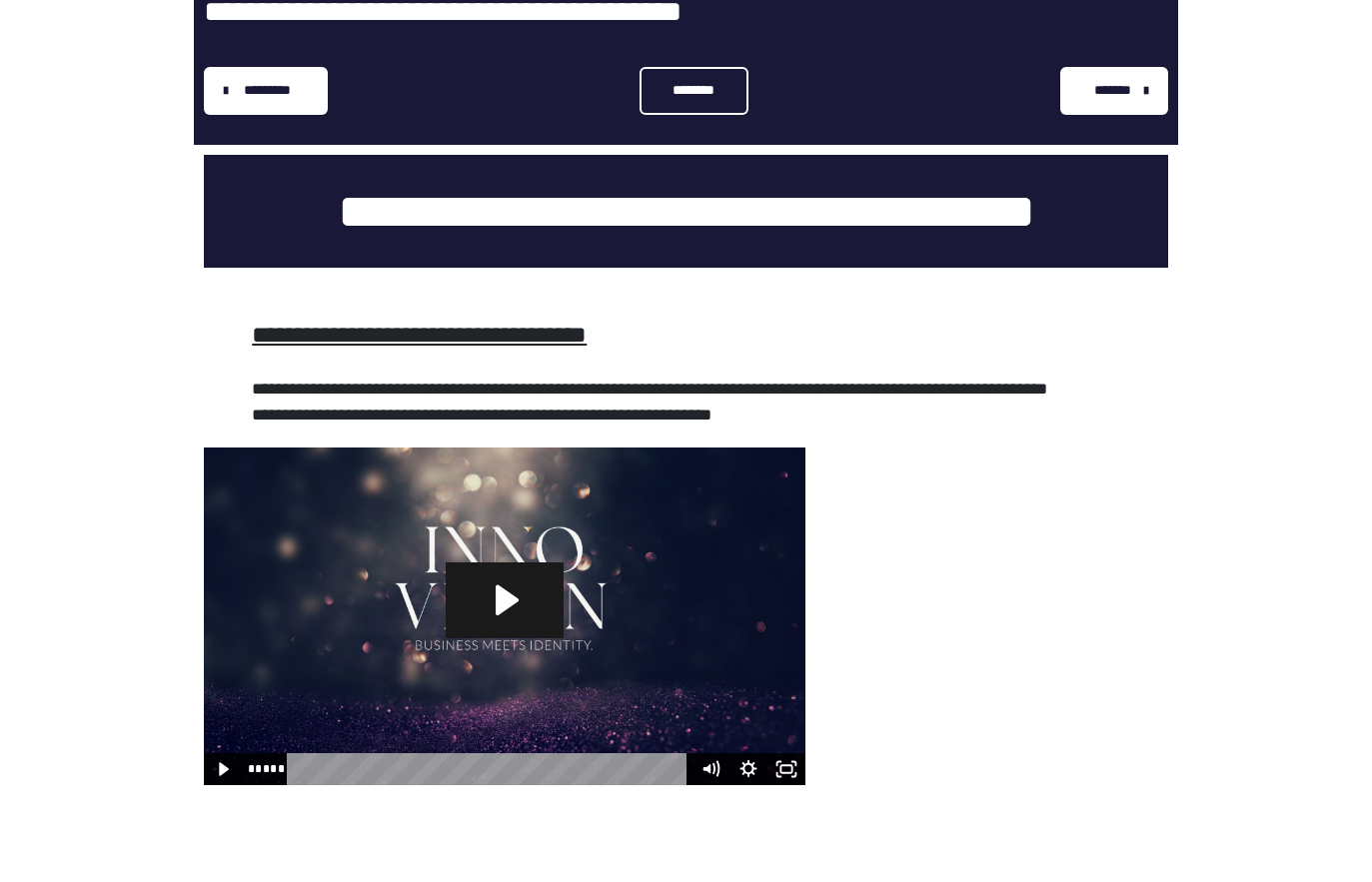 scroll, scrollTop: 300, scrollLeft: 0, axis: vertical 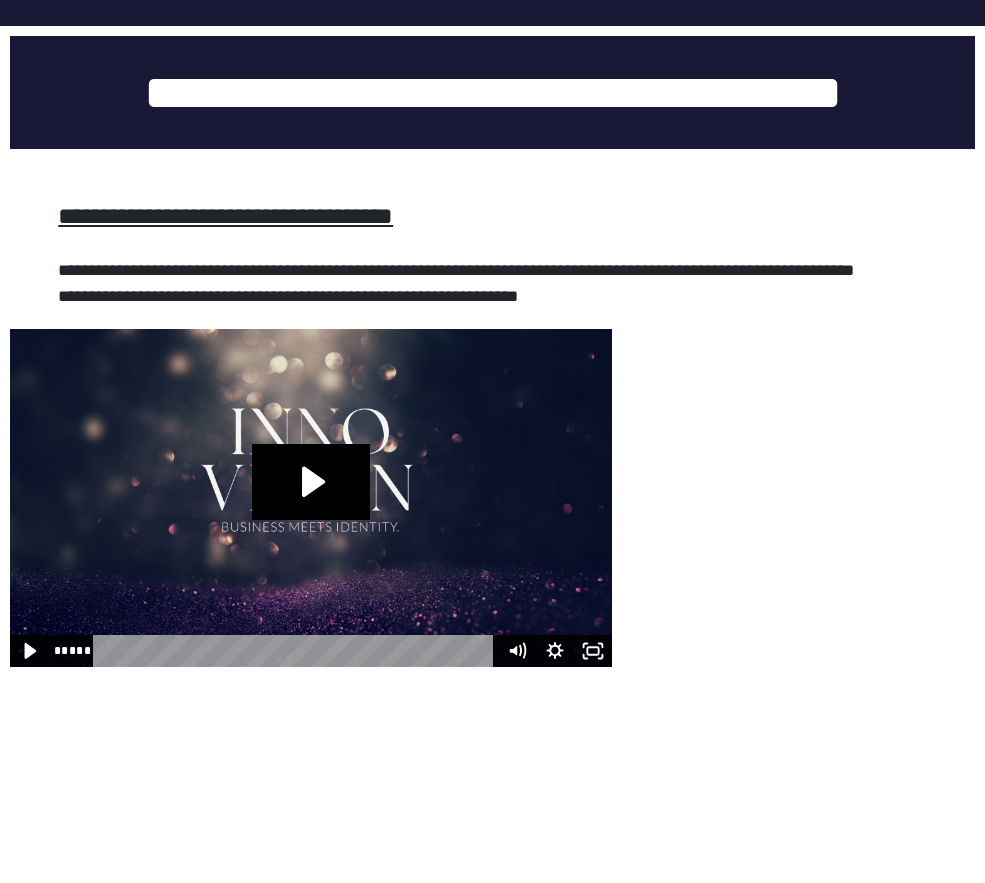 click 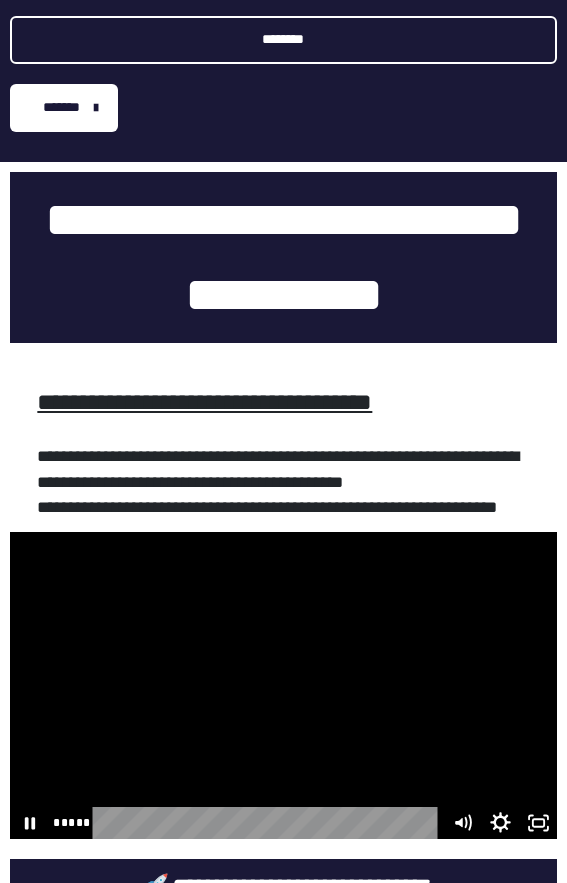 click 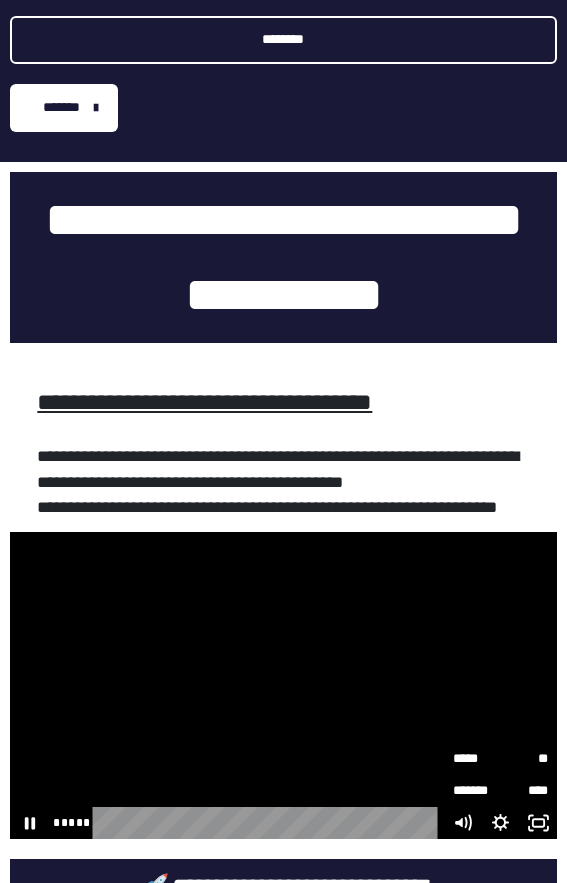 click on "**" at bounding box center (524, 759) 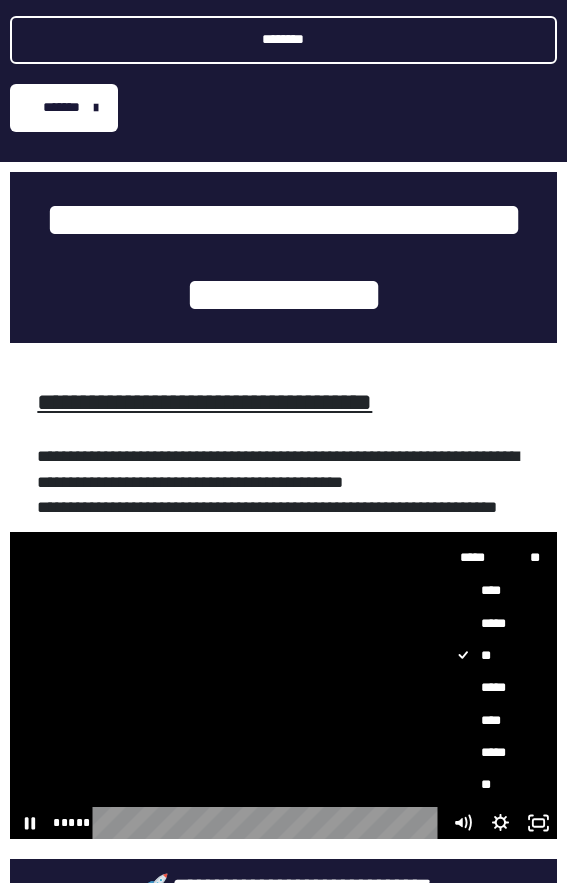 click on "*****" at bounding box center [492, 688] 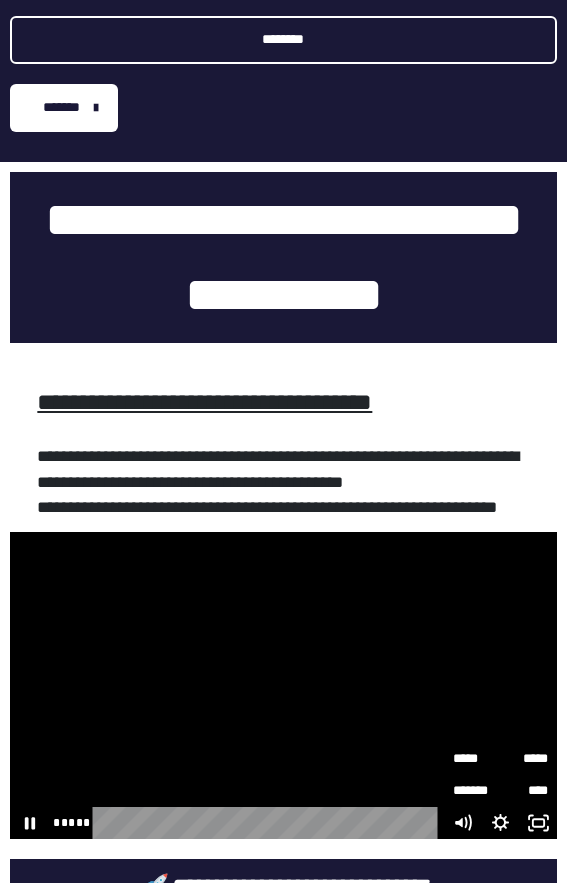 click at bounding box center [283, 686] 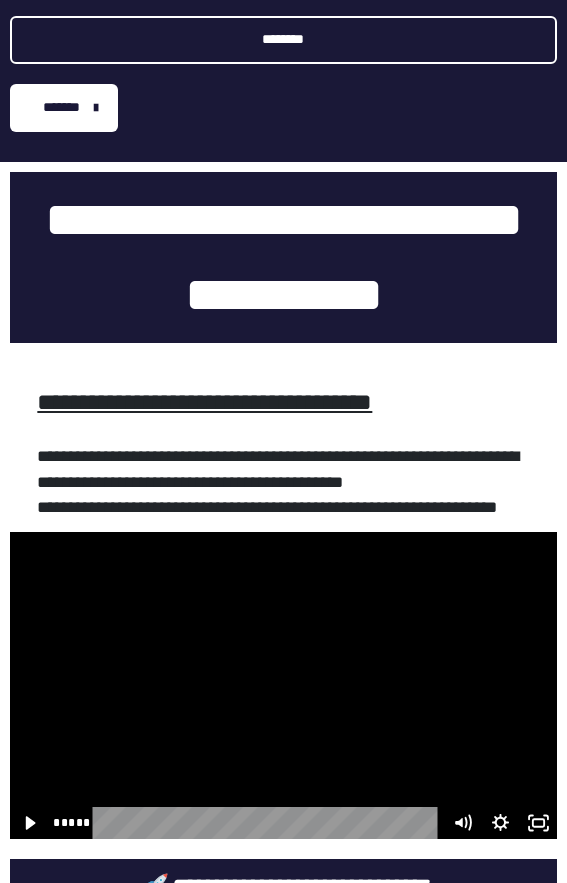 click at bounding box center (283, 686) 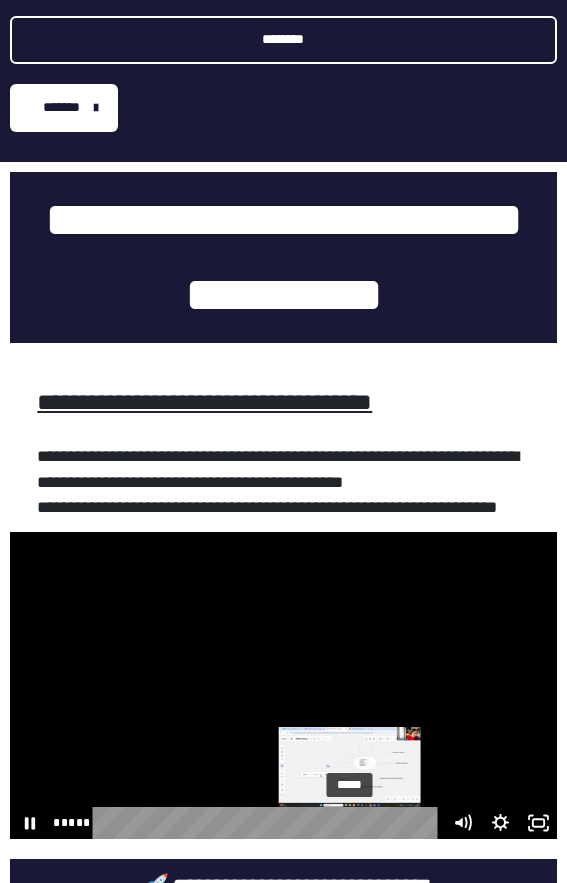 click on "*****" at bounding box center (269, 823) 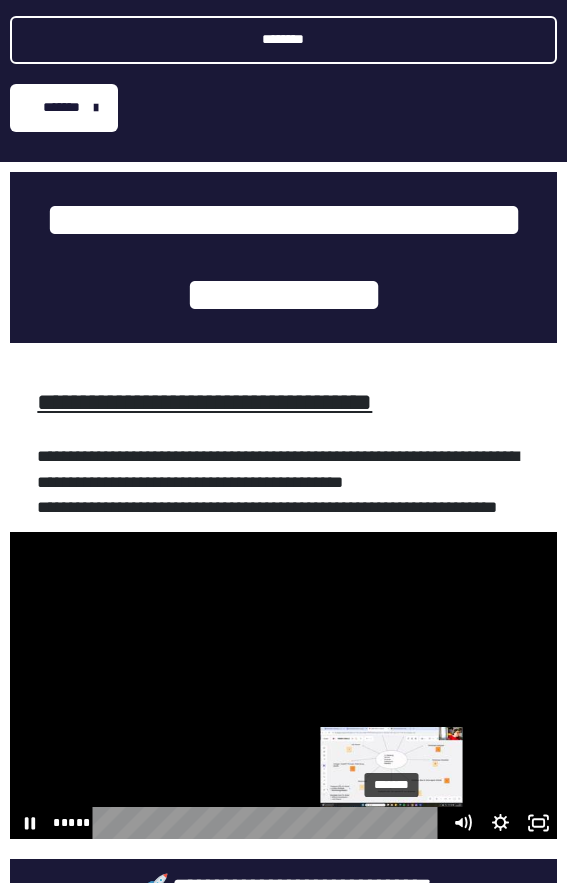 click on "*******" at bounding box center (269, 823) 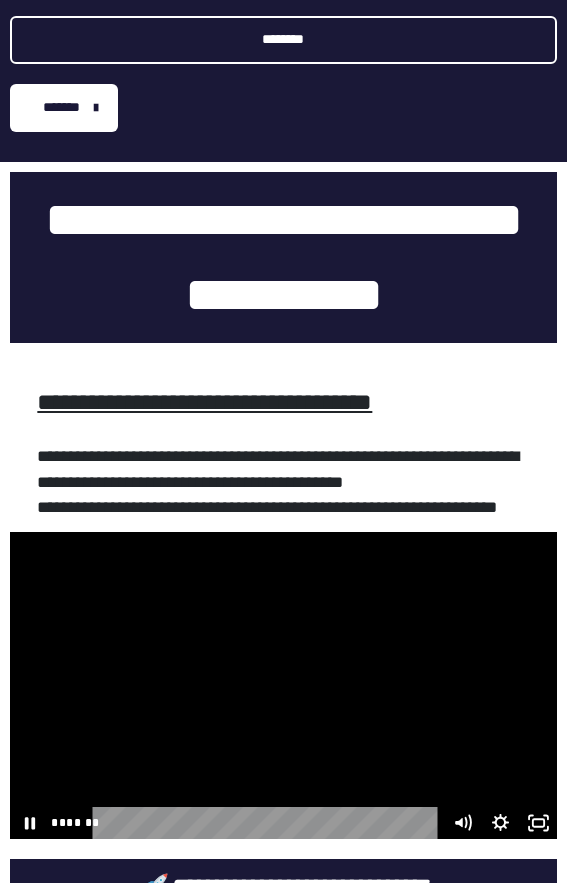 click at bounding box center [283, 686] 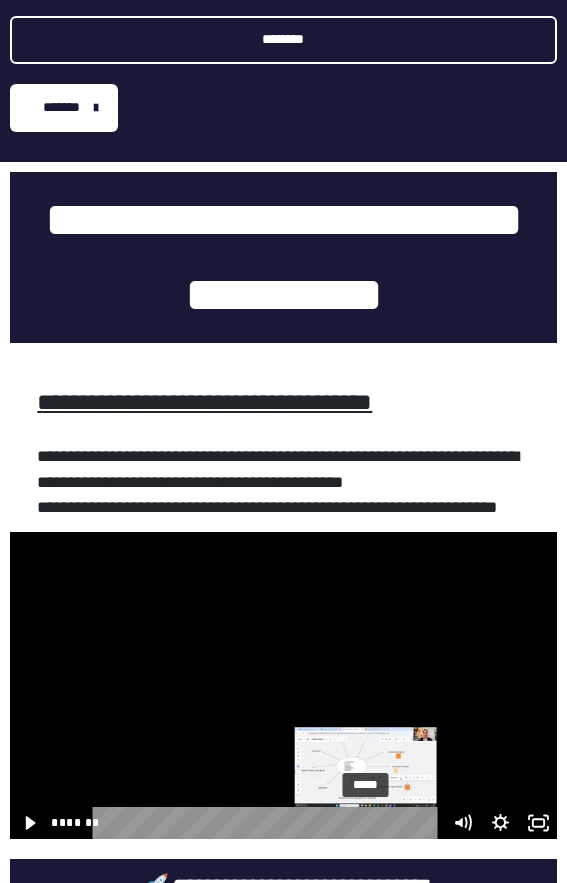 click on "*****" at bounding box center [269, 823] 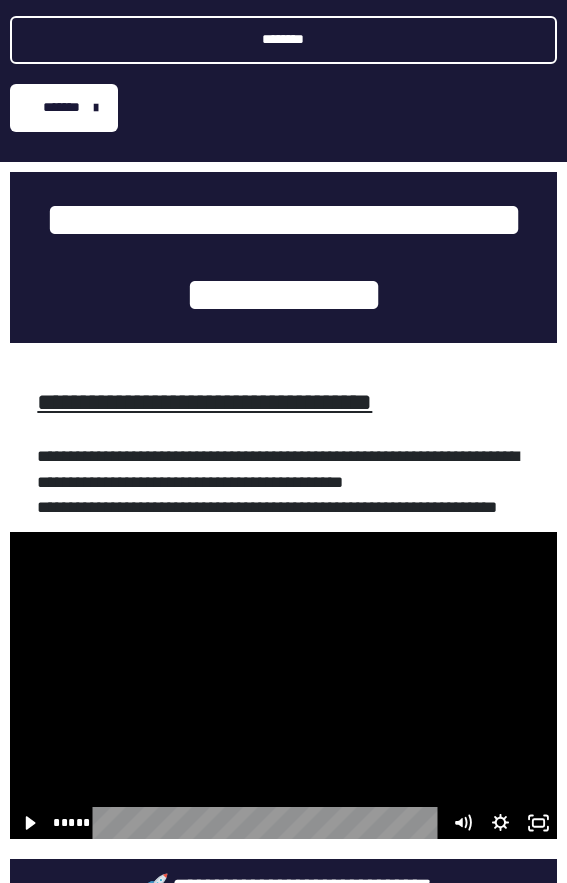 click at bounding box center (283, 686) 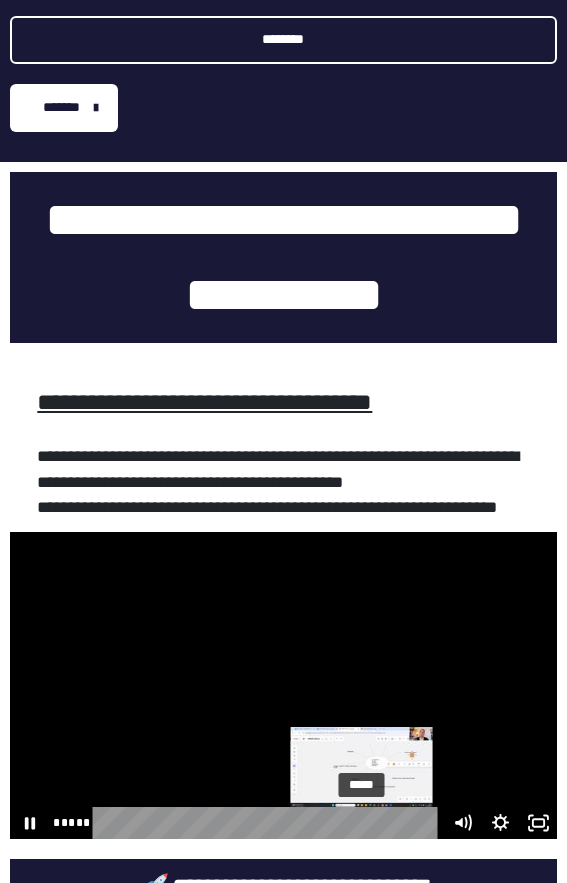 click at bounding box center [366, 823] 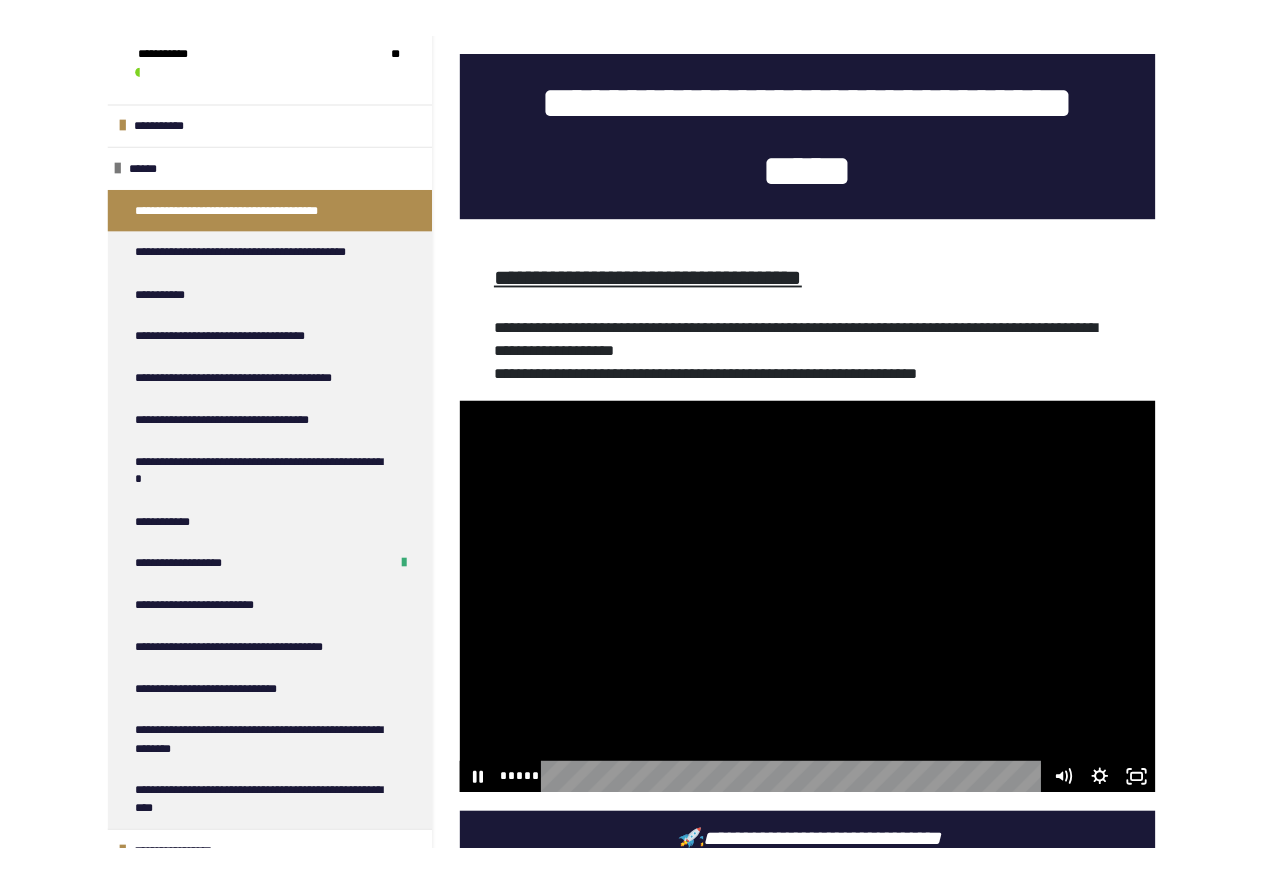 scroll, scrollTop: 379, scrollLeft: 0, axis: vertical 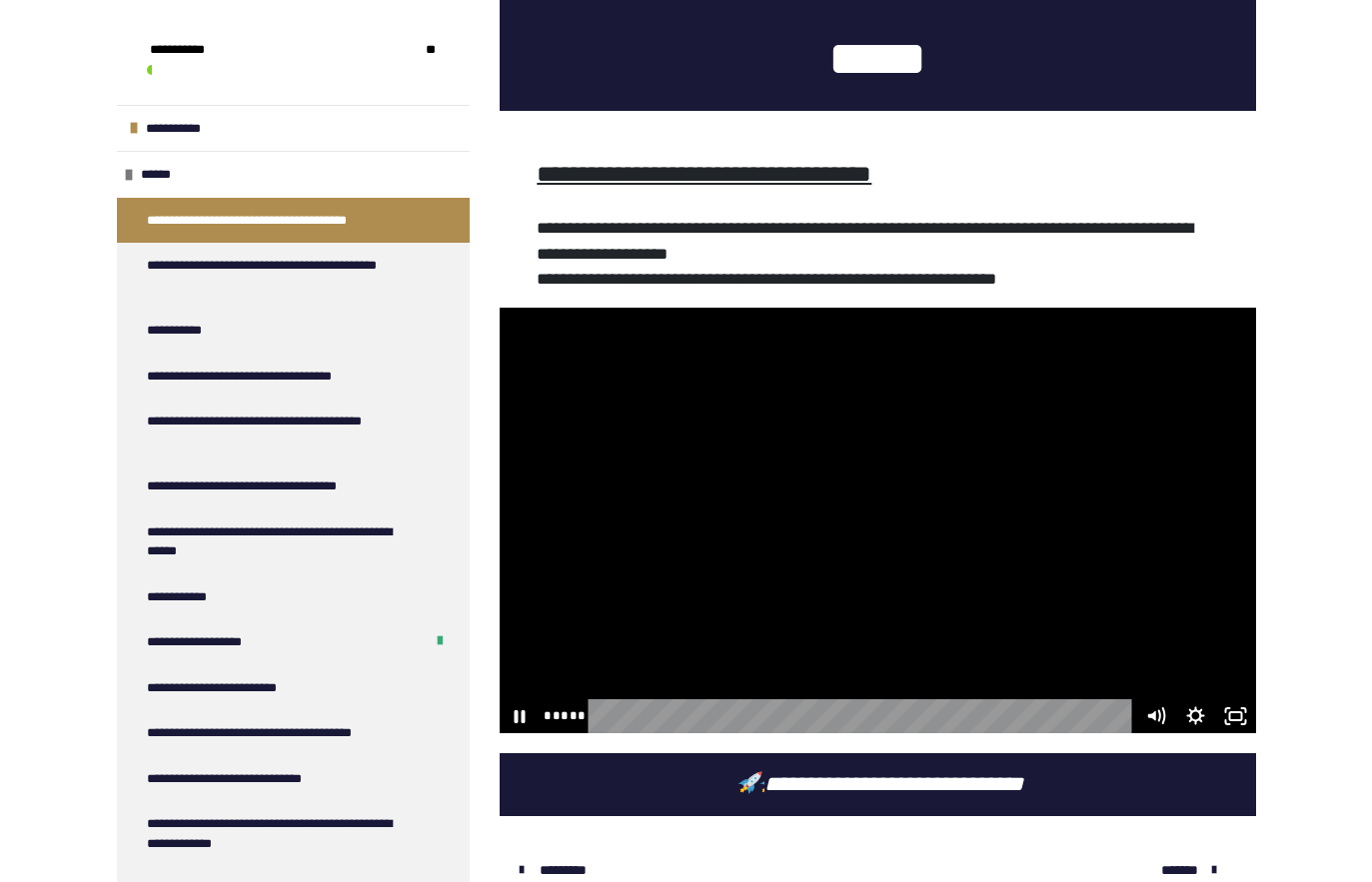 click at bounding box center [877, 520] 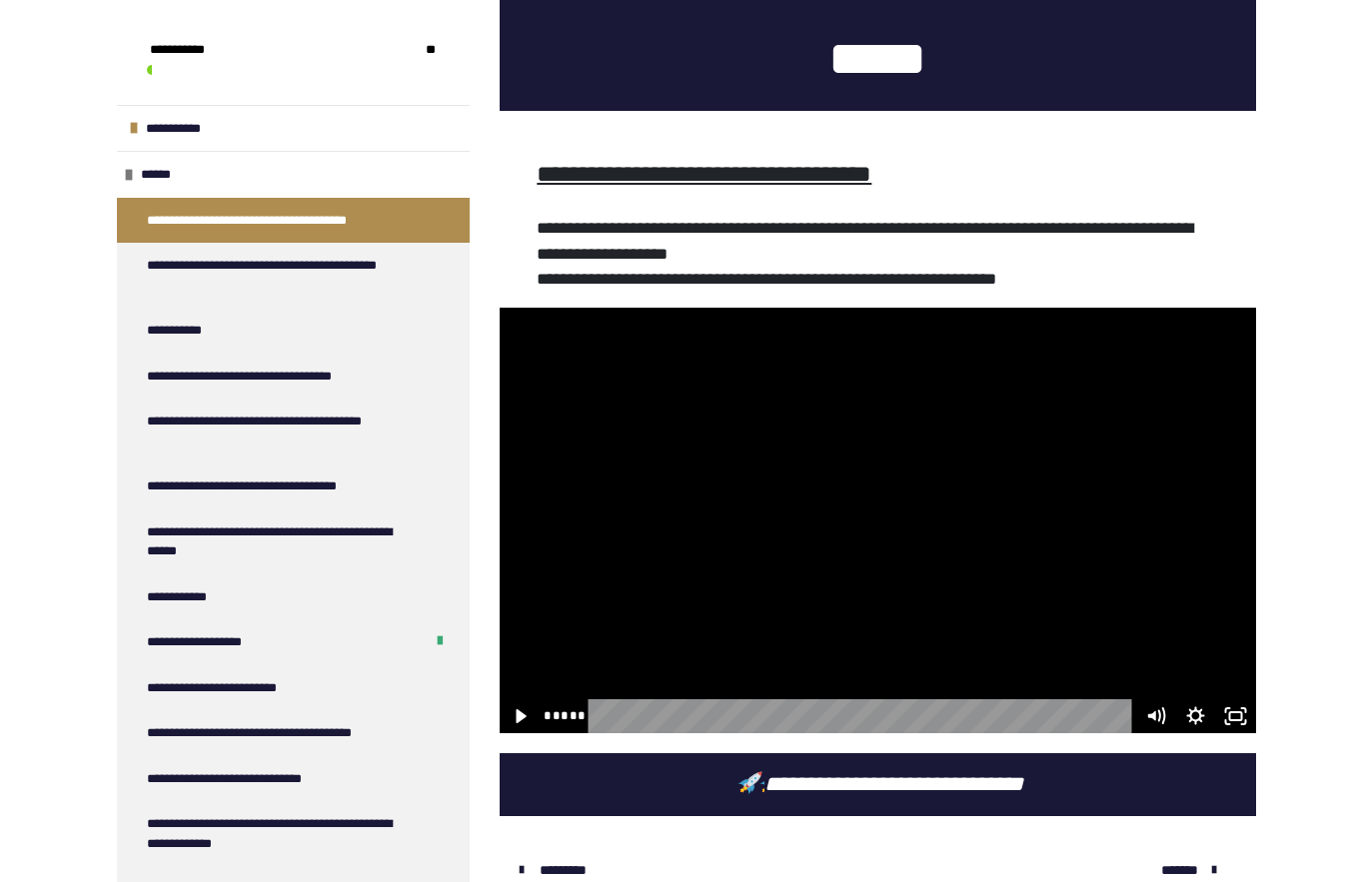 click at bounding box center (877, 520) 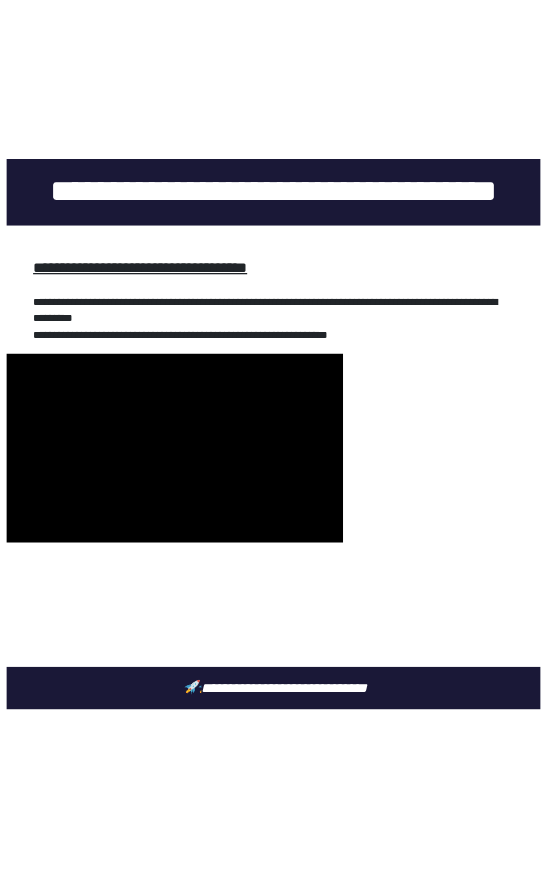 scroll, scrollTop: 503, scrollLeft: 0, axis: vertical 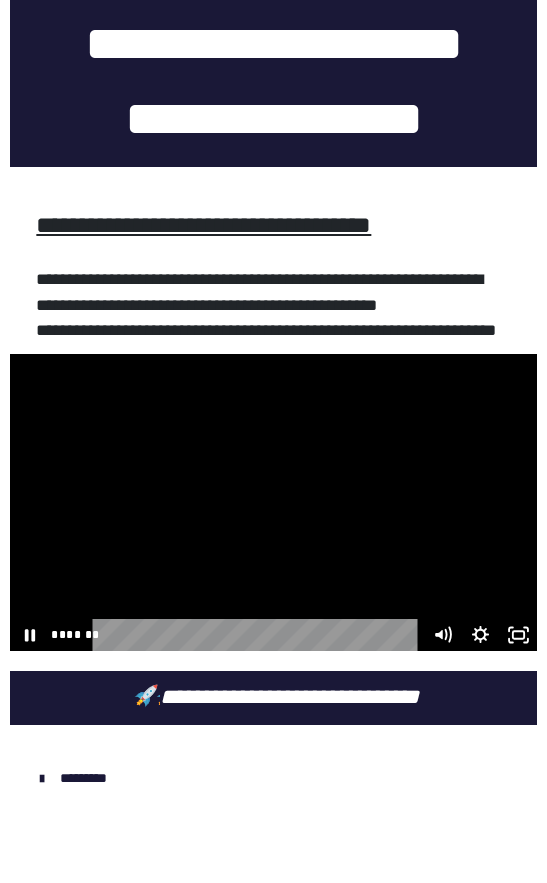 click at bounding box center (273, 502) 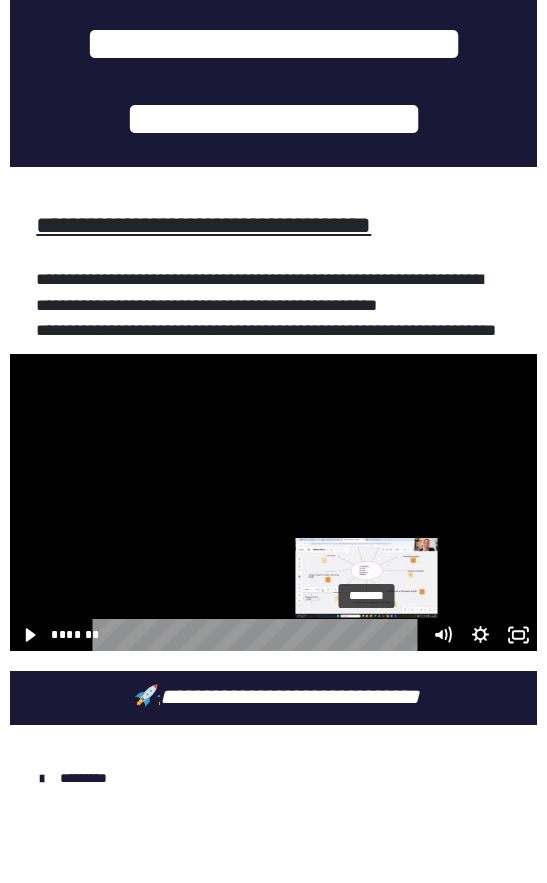 click on "*******" at bounding box center (260, 635) 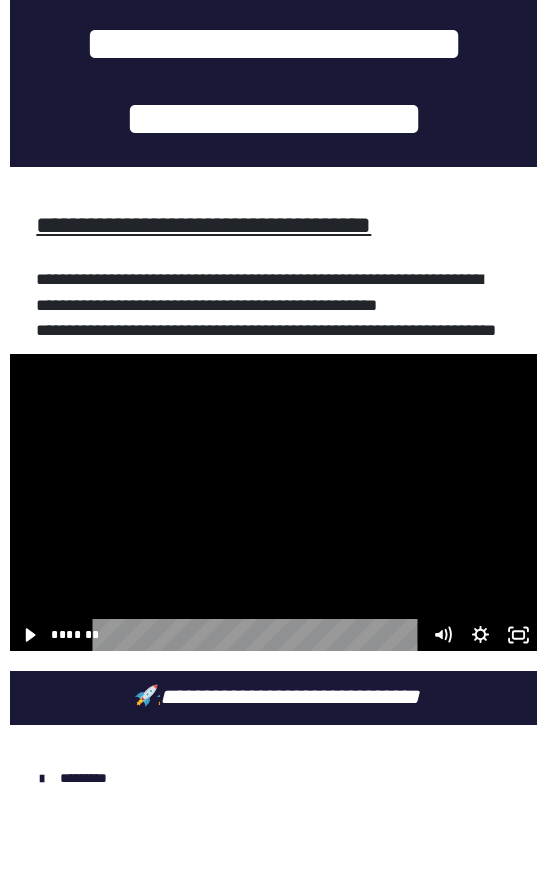 click at bounding box center (273, 502) 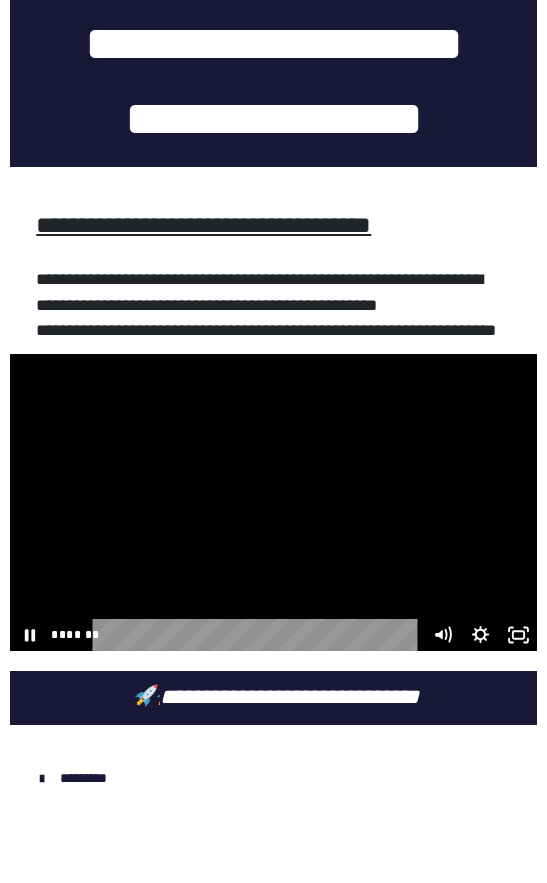 click at bounding box center (273, 502) 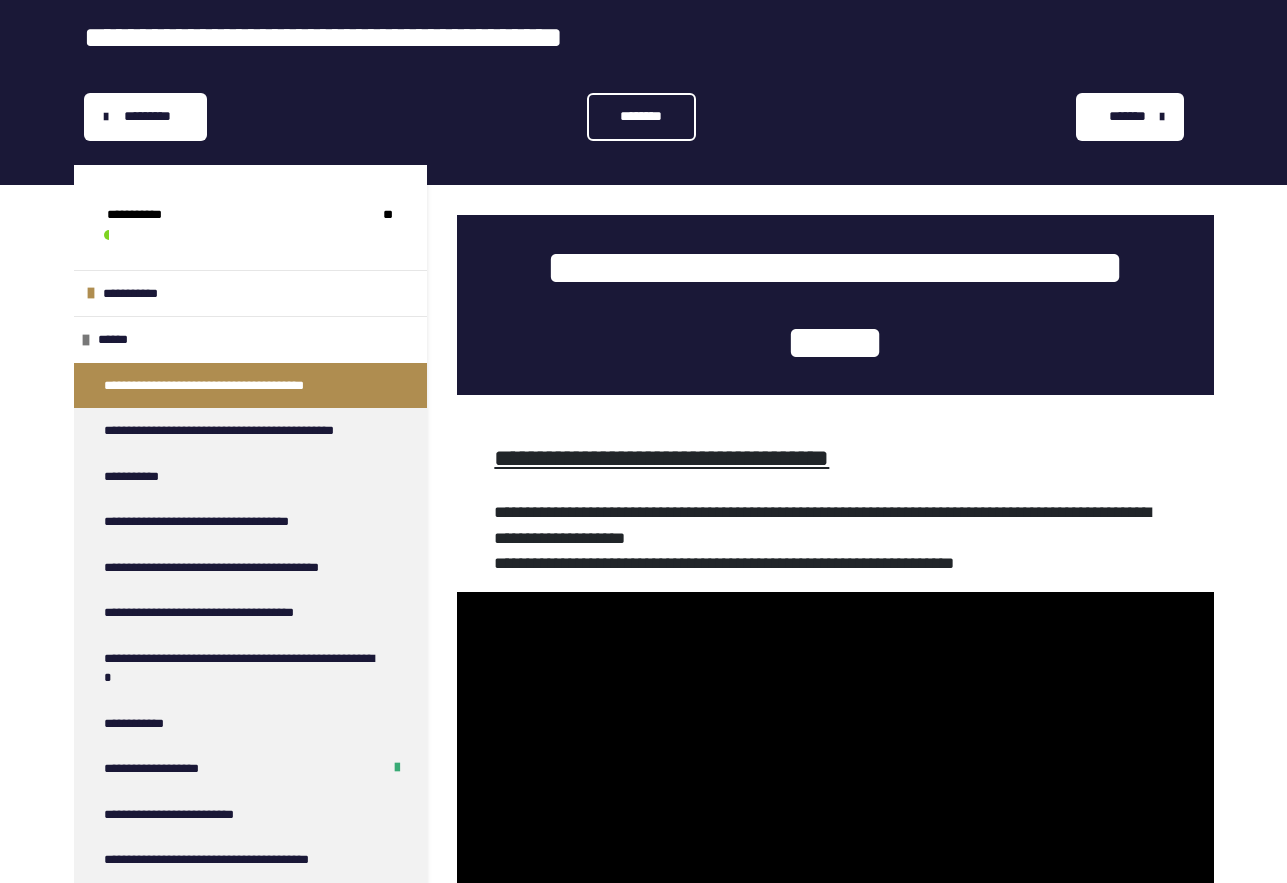 scroll, scrollTop: 79, scrollLeft: 0, axis: vertical 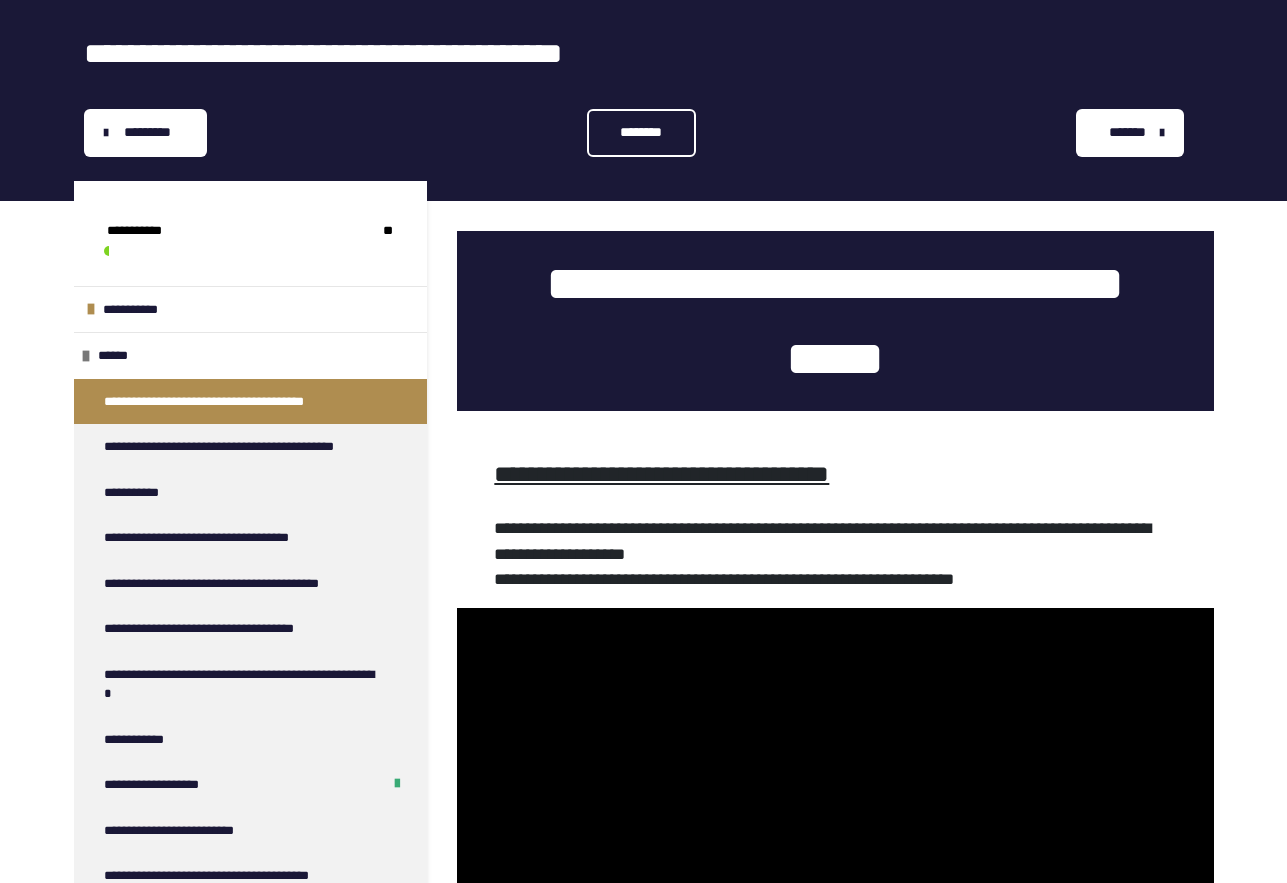 click on "********" at bounding box center (642, 132) 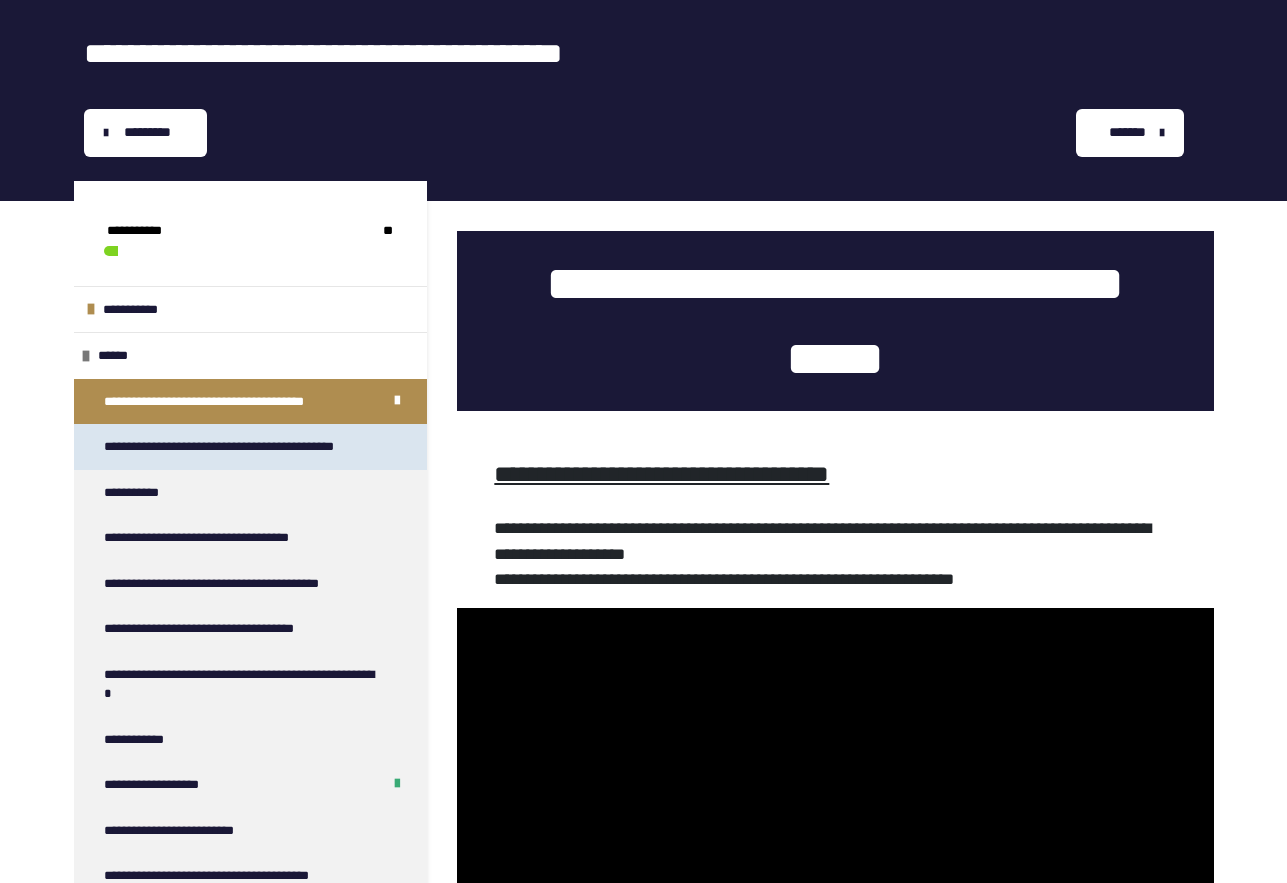 click on "**********" at bounding box center [238, 447] 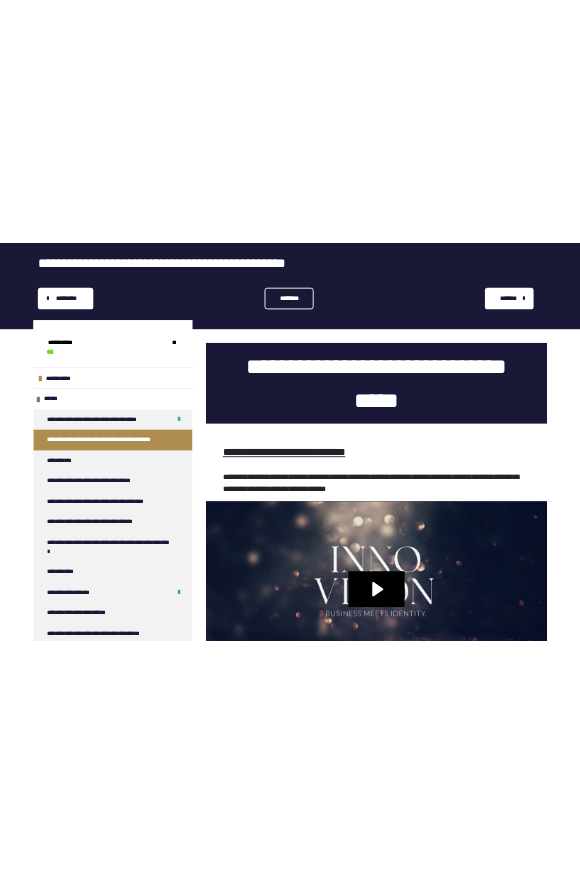 scroll, scrollTop: 100, scrollLeft: 0, axis: vertical 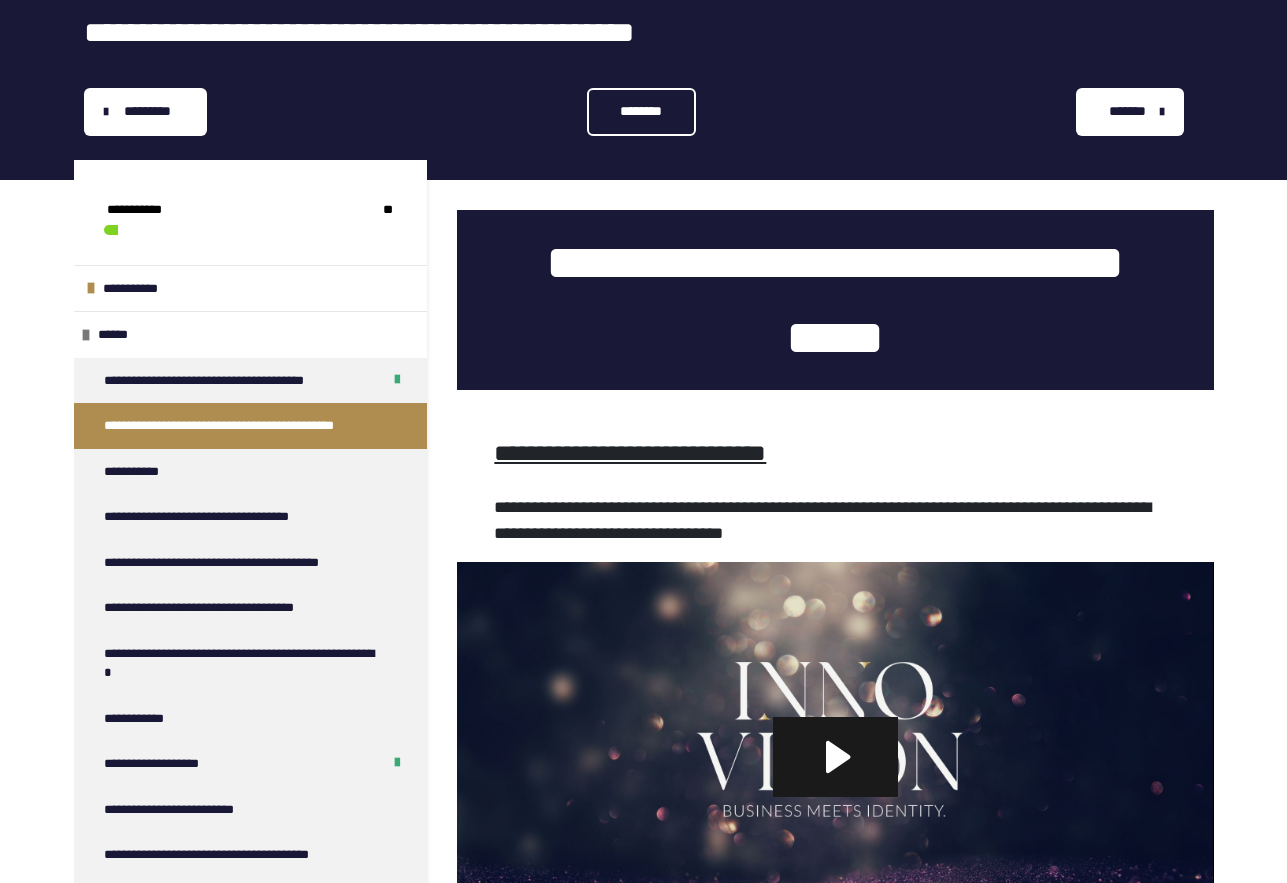 click 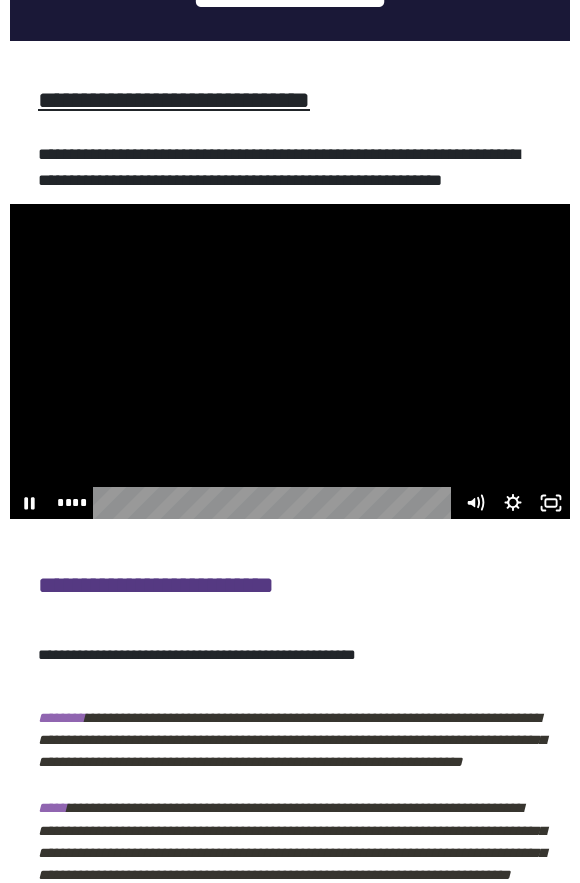 scroll, scrollTop: 500, scrollLeft: 0, axis: vertical 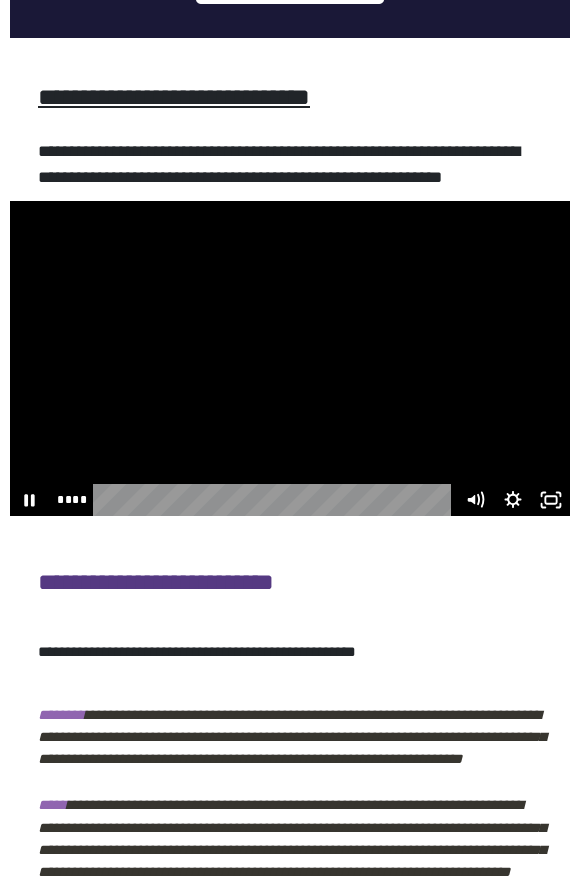 click 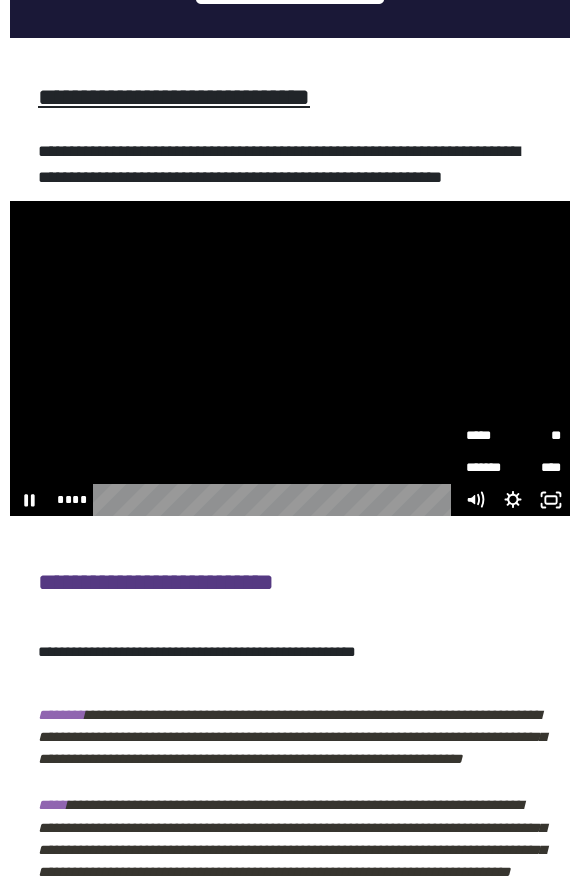 click on "**" at bounding box center [537, 436] 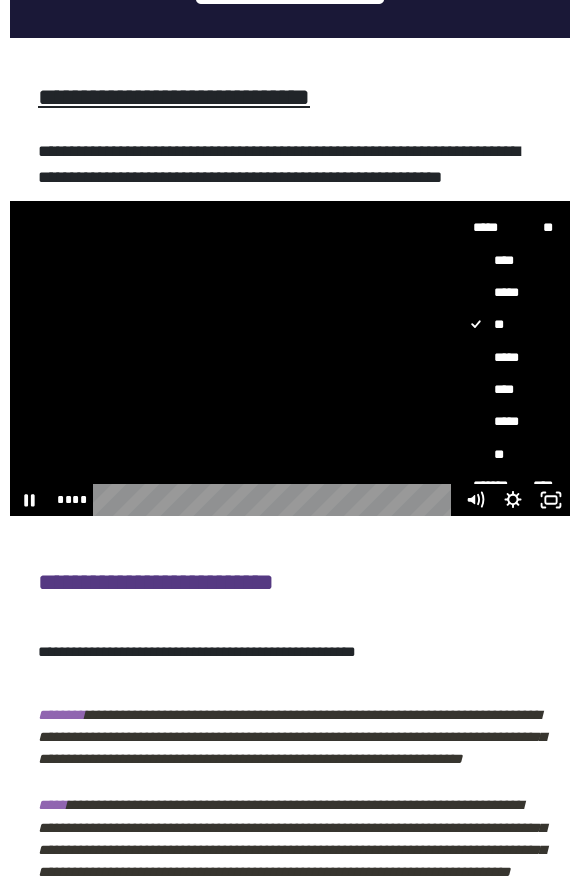 click on "*****" at bounding box center [505, 358] 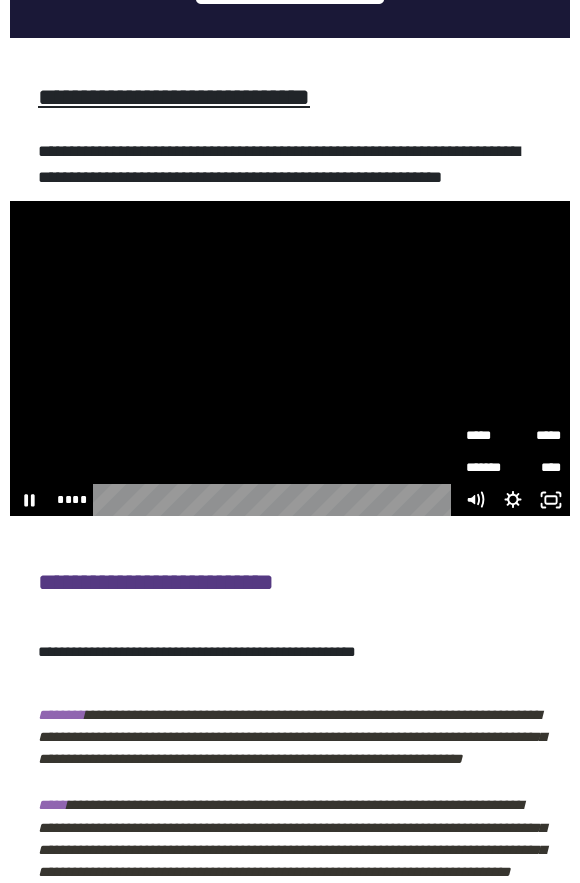 click on "**********" at bounding box center [290, 802] 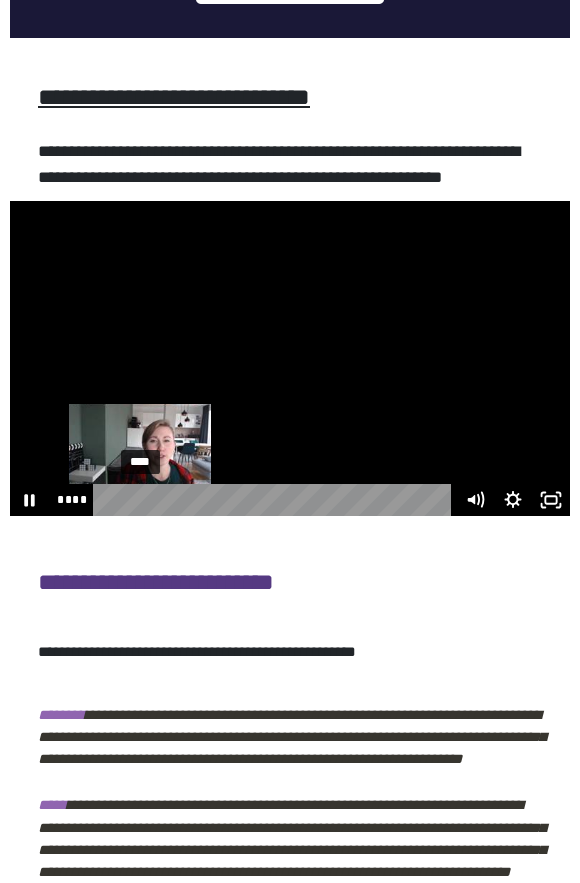 click on "****" at bounding box center (276, 500) 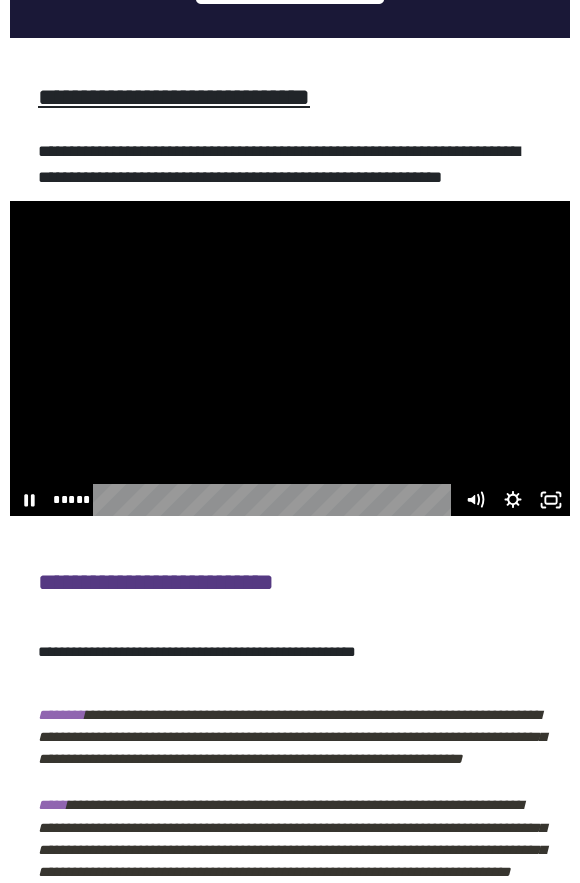 click at bounding box center (290, 358) 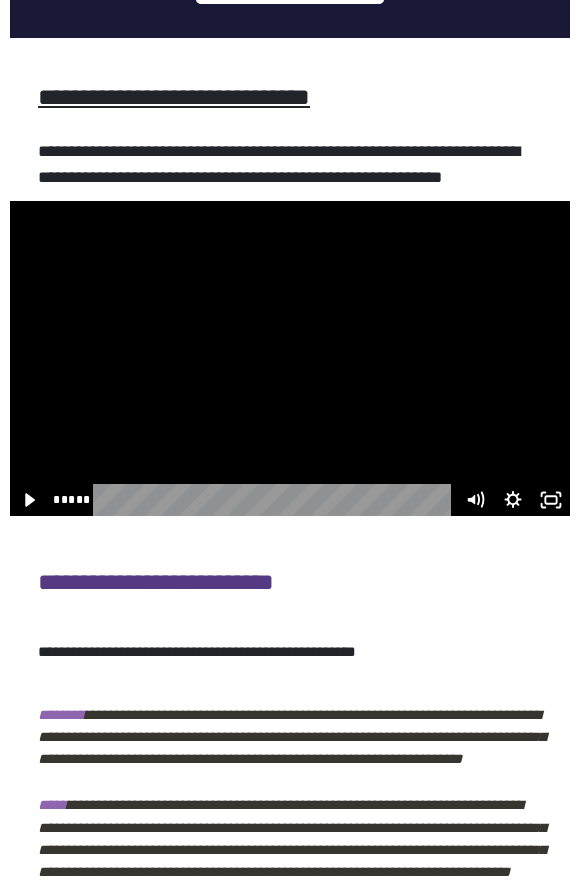 click at bounding box center [290, 358] 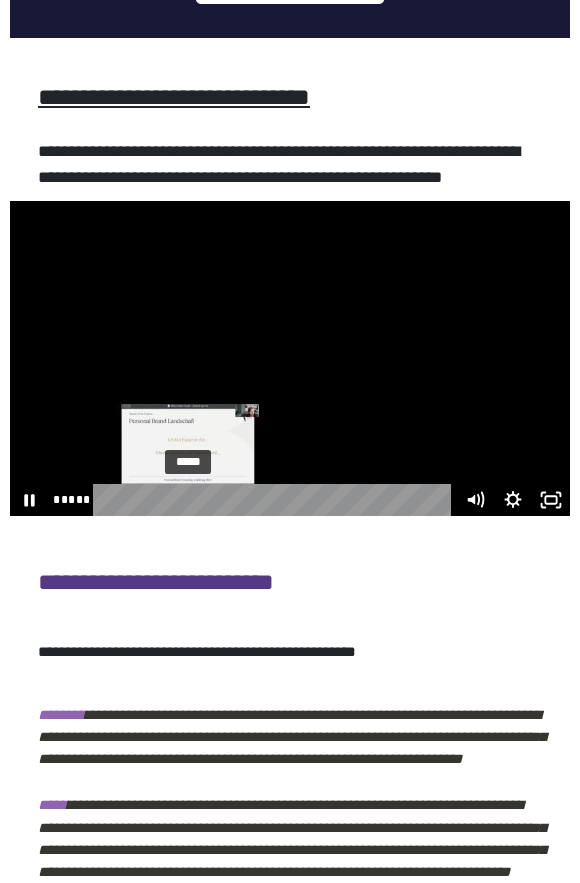 click on "*****" at bounding box center (276, 500) 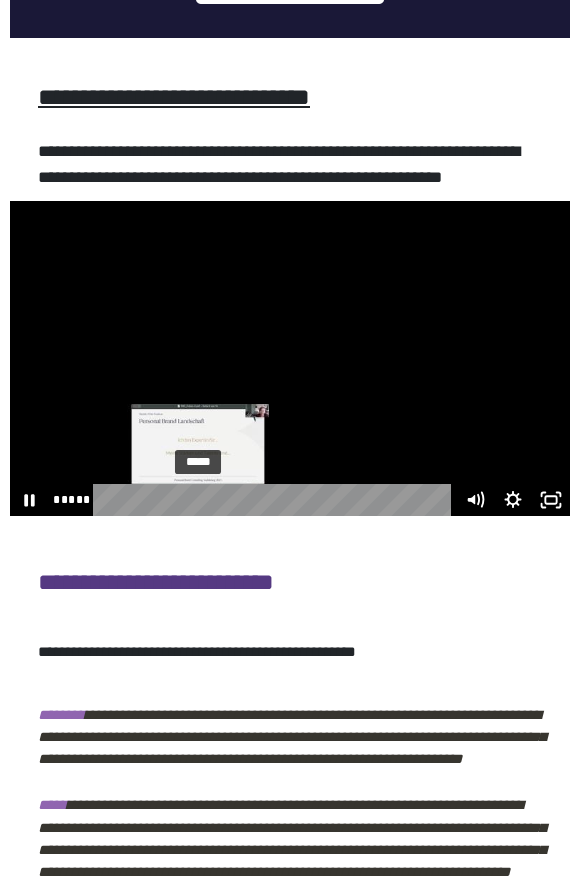 click on "*****" at bounding box center [276, 500] 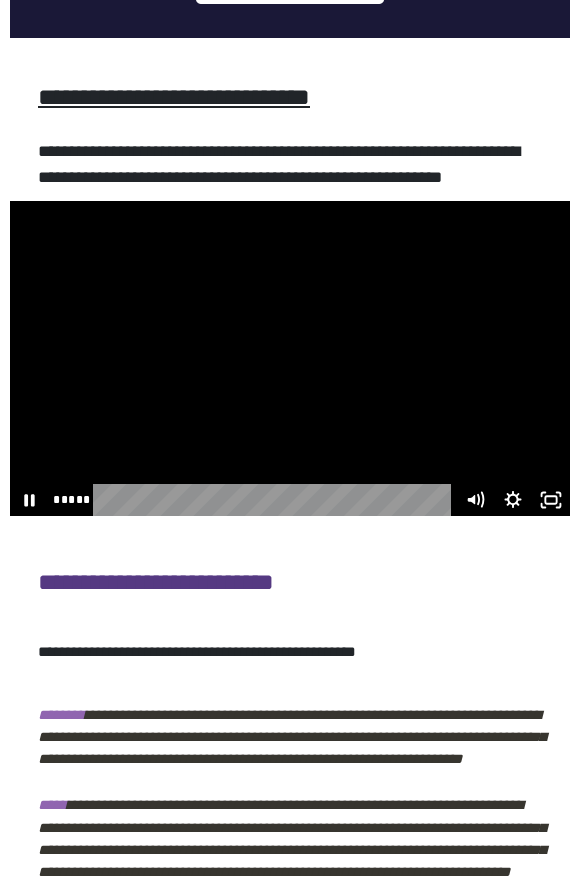 click at bounding box center (290, 358) 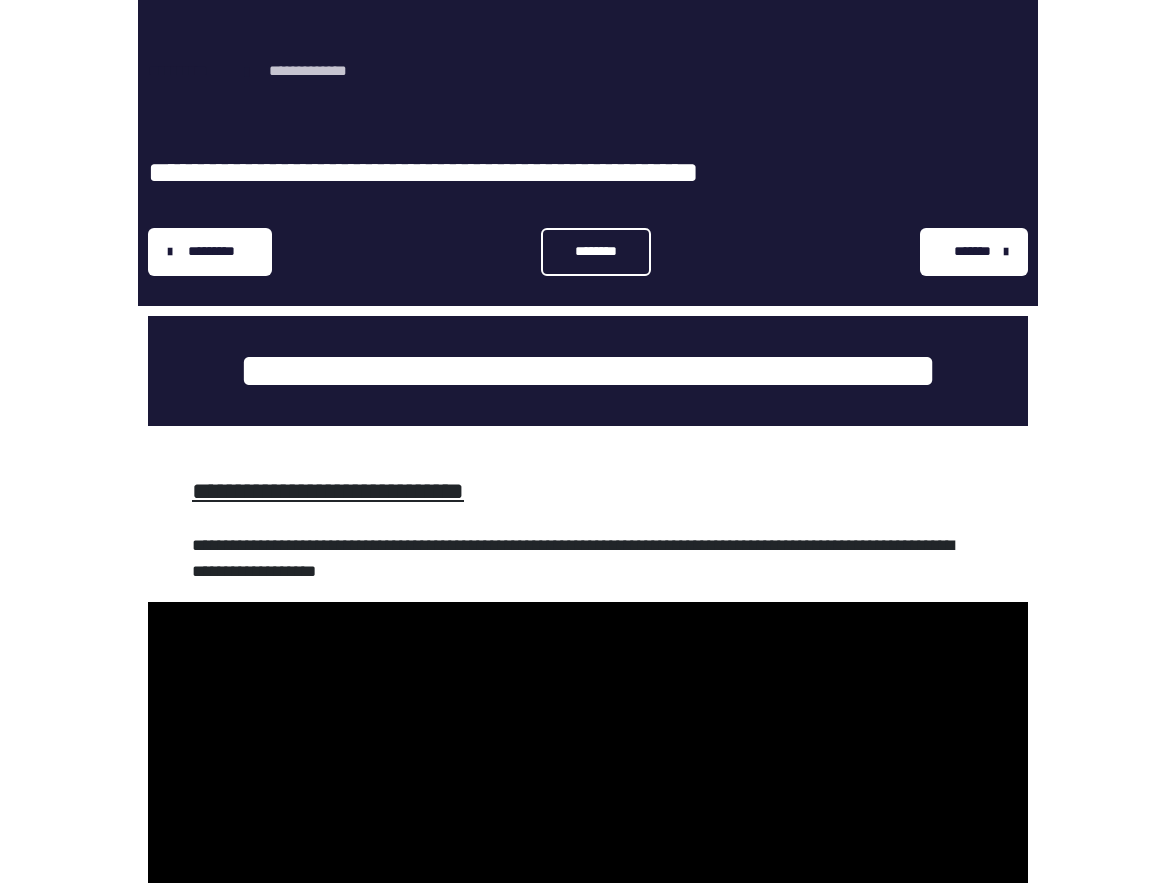 scroll, scrollTop: 0, scrollLeft: 0, axis: both 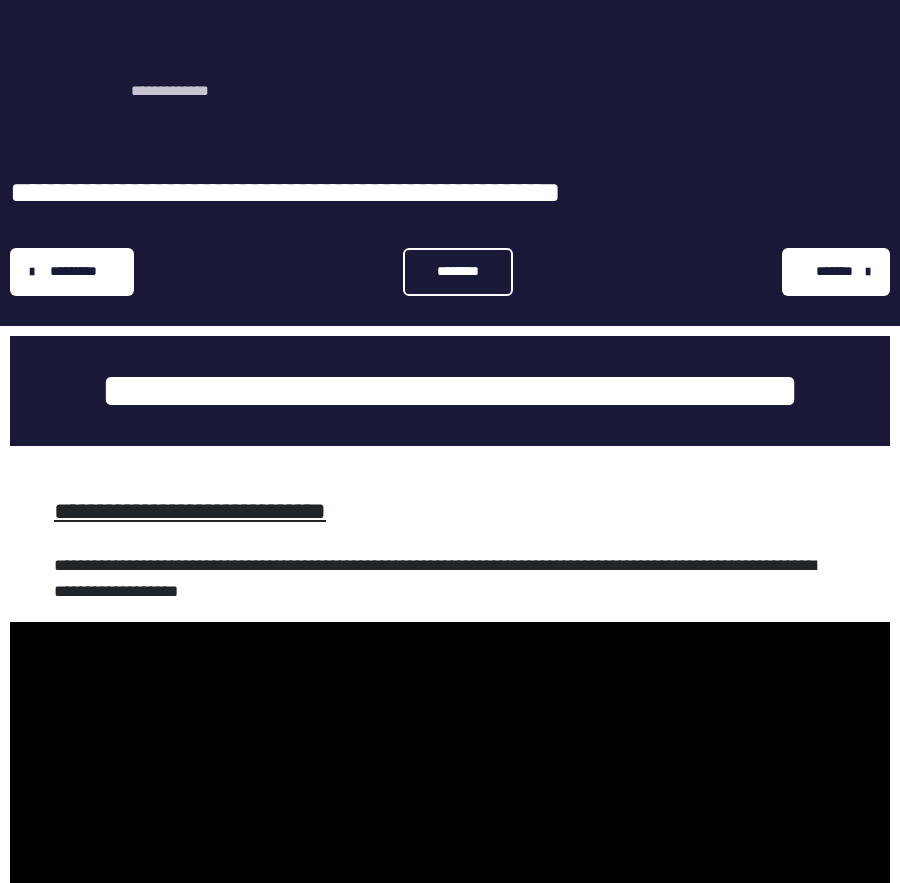 click on "*********" at bounding box center (74, 271) 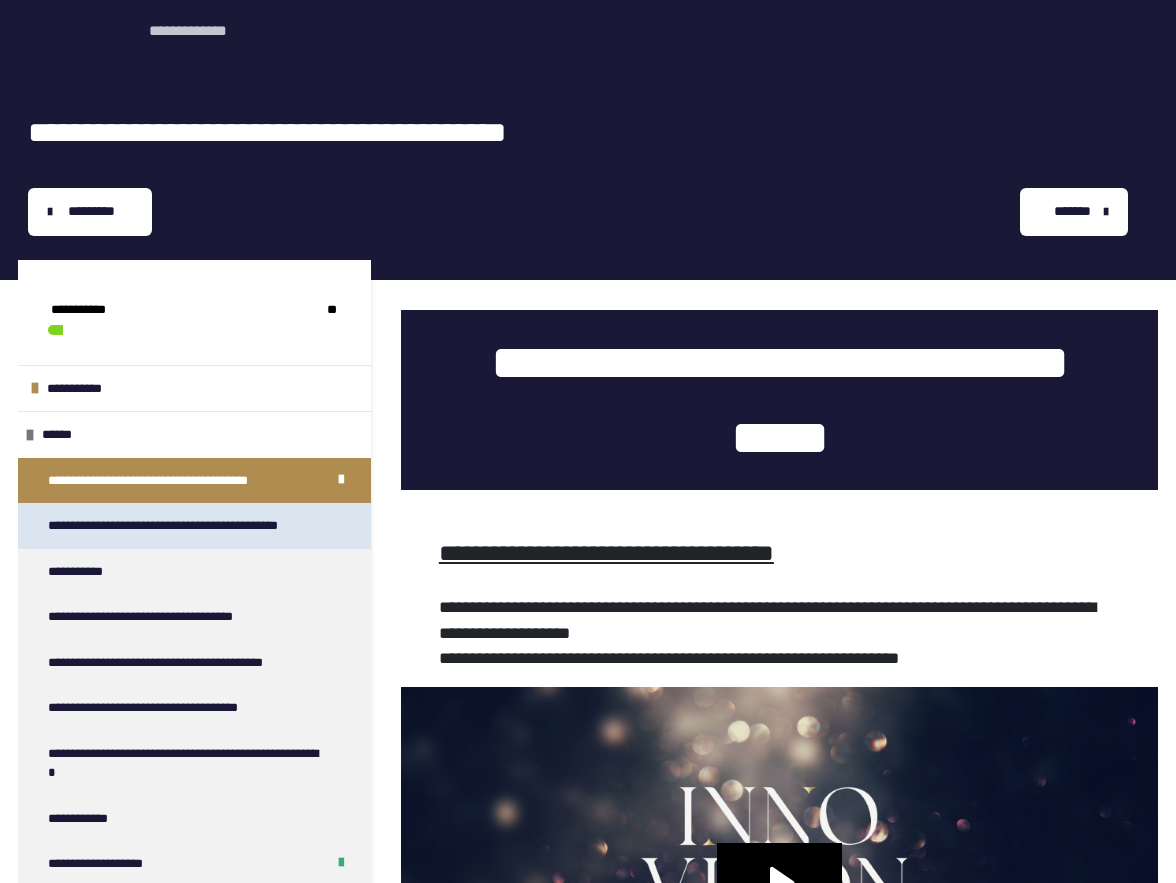 click on "**********" at bounding box center (182, 526) 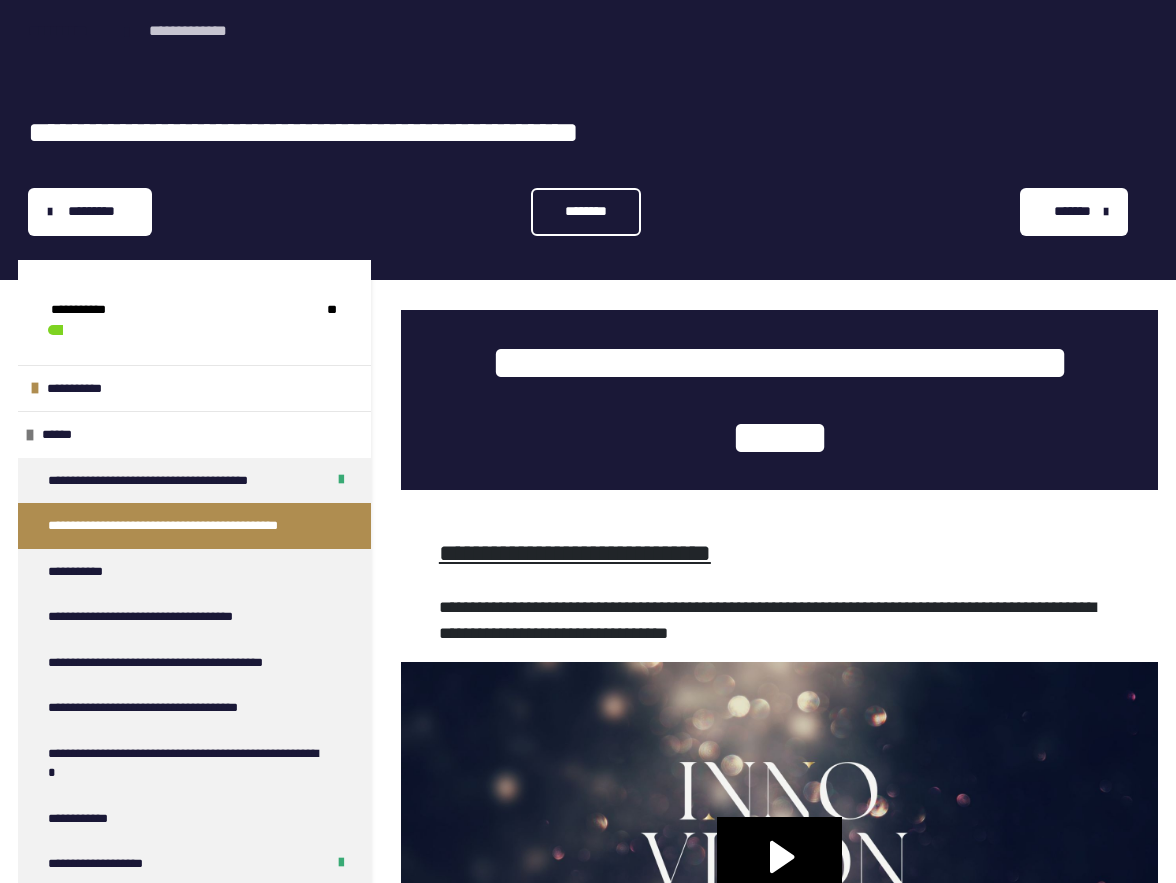 click on "********" at bounding box center (586, 211) 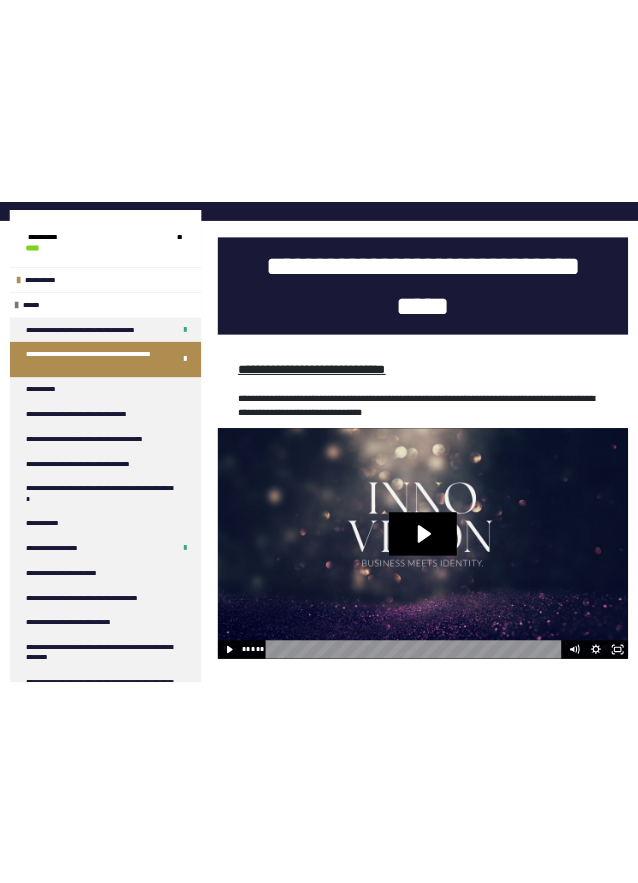 scroll, scrollTop: 400, scrollLeft: 0, axis: vertical 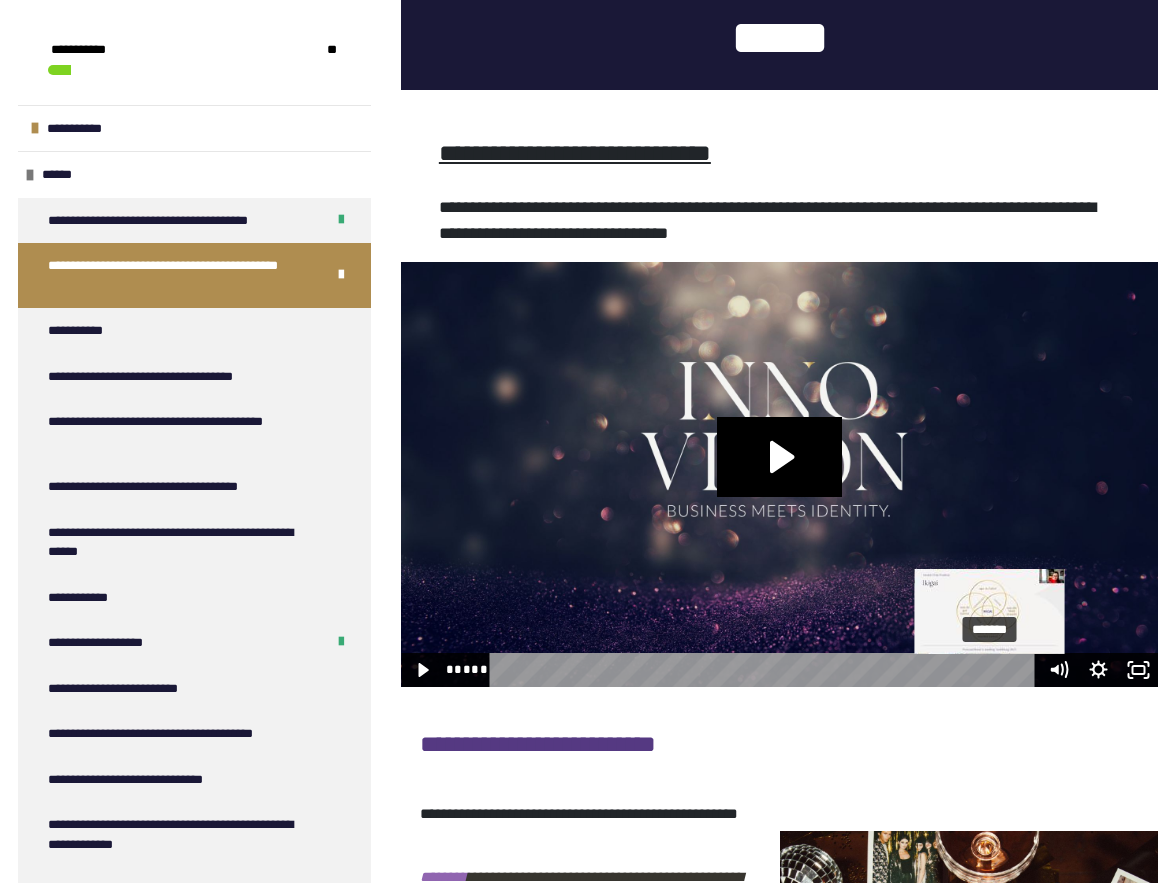 click on "*******" at bounding box center [765, 670] 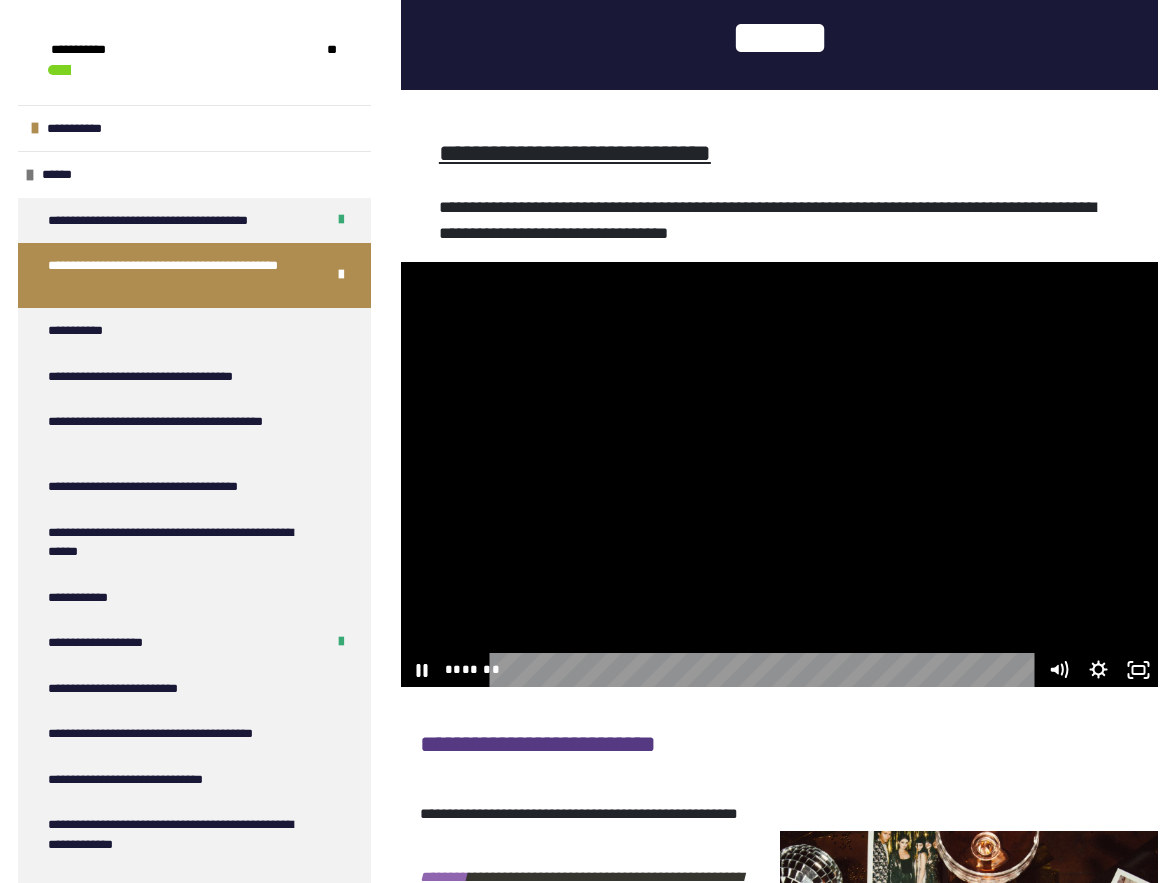click at bounding box center (779, 475) 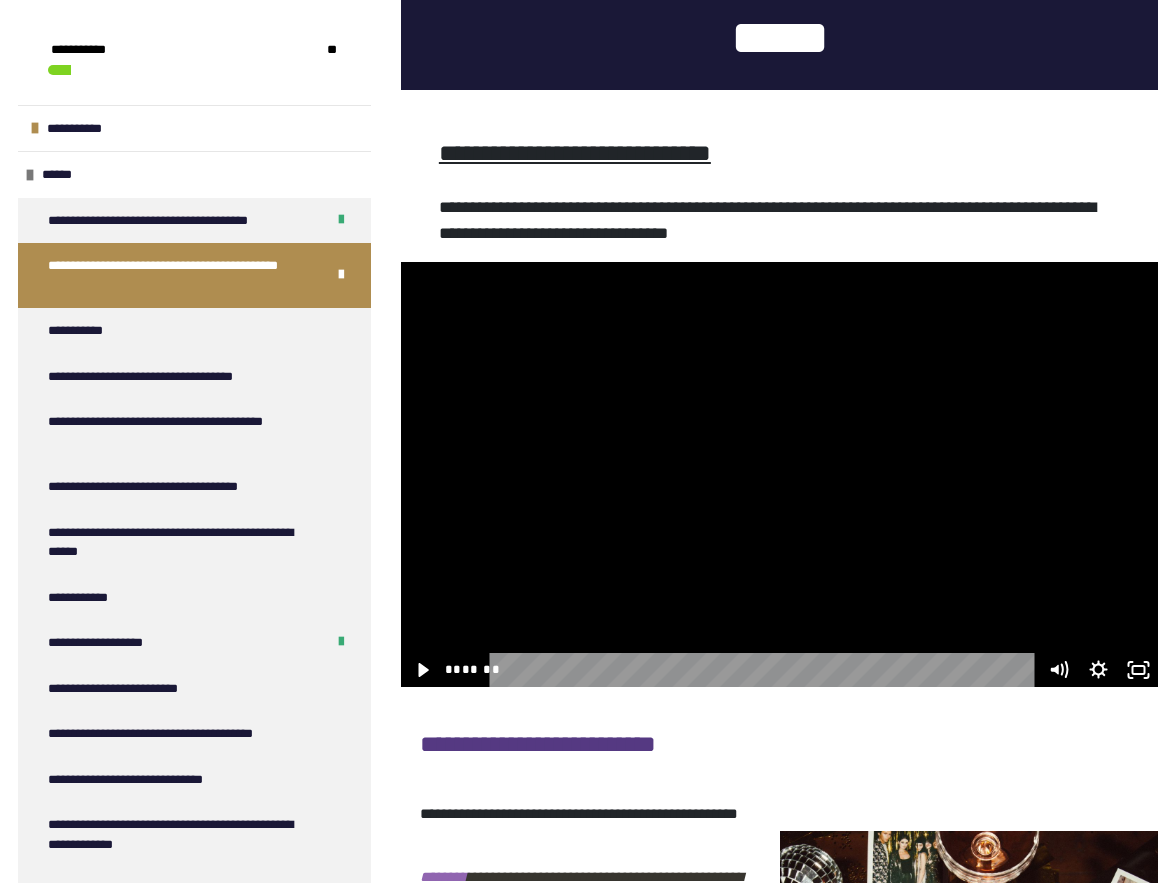 click at bounding box center (779, 475) 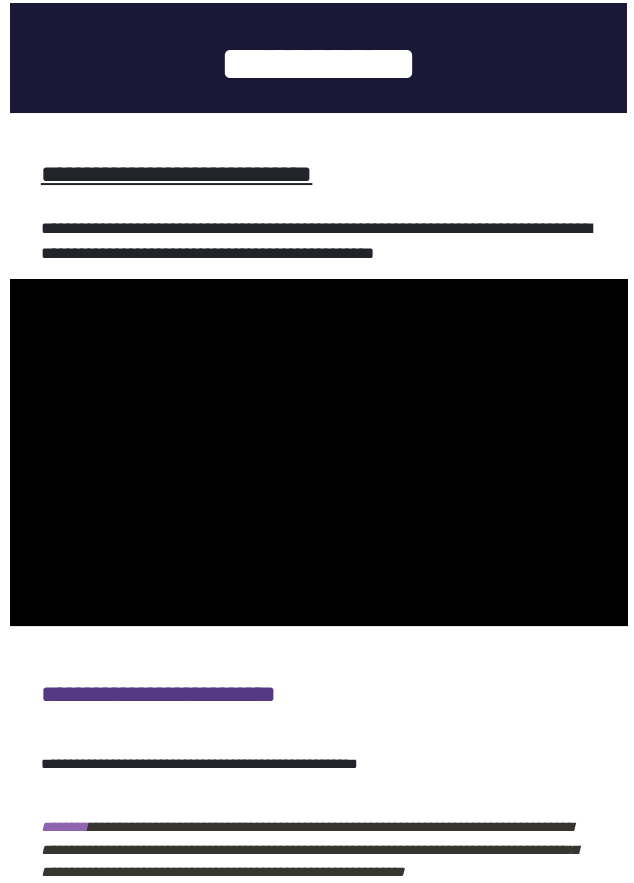 scroll, scrollTop: 430, scrollLeft: 0, axis: vertical 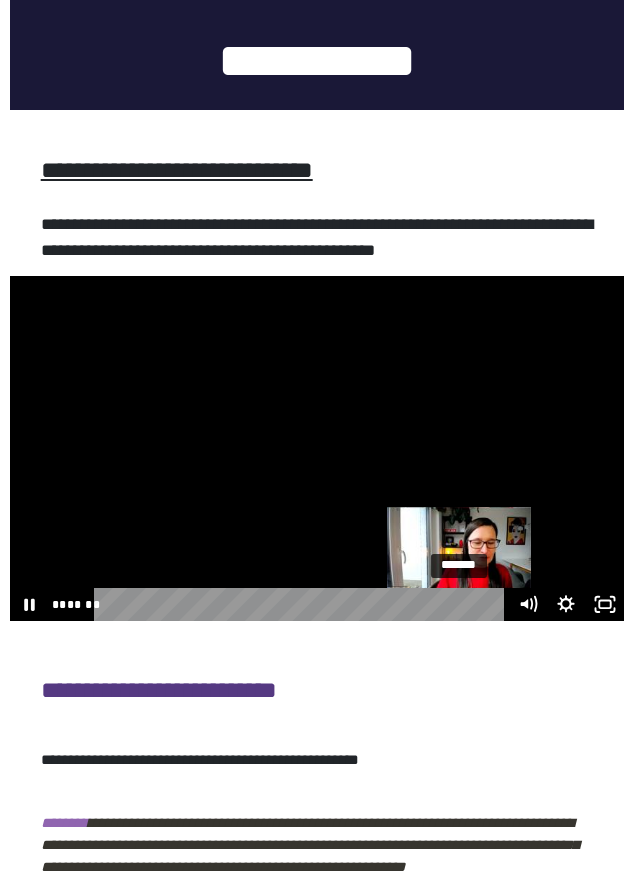 click on "*******" at bounding box center (303, 604) 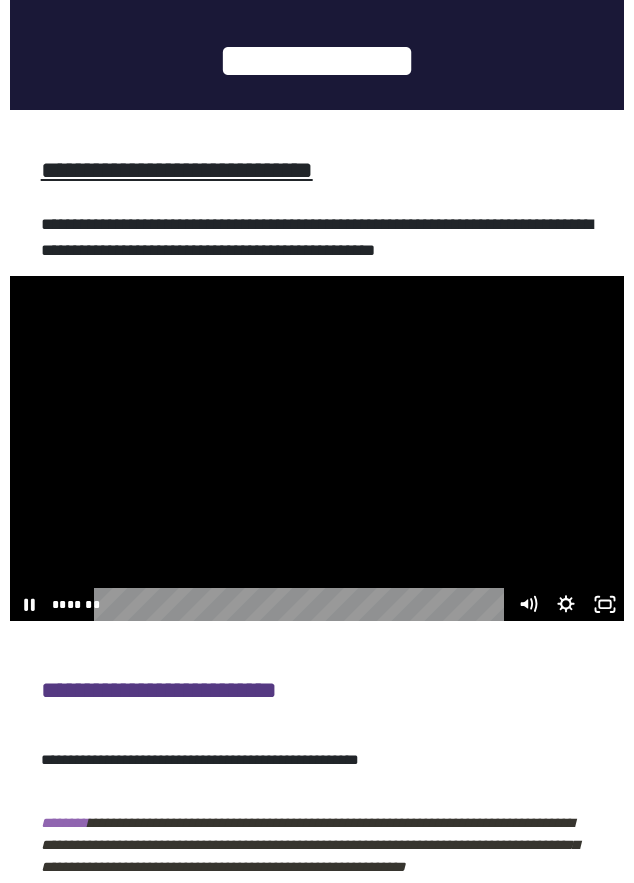 click at bounding box center [317, 448] 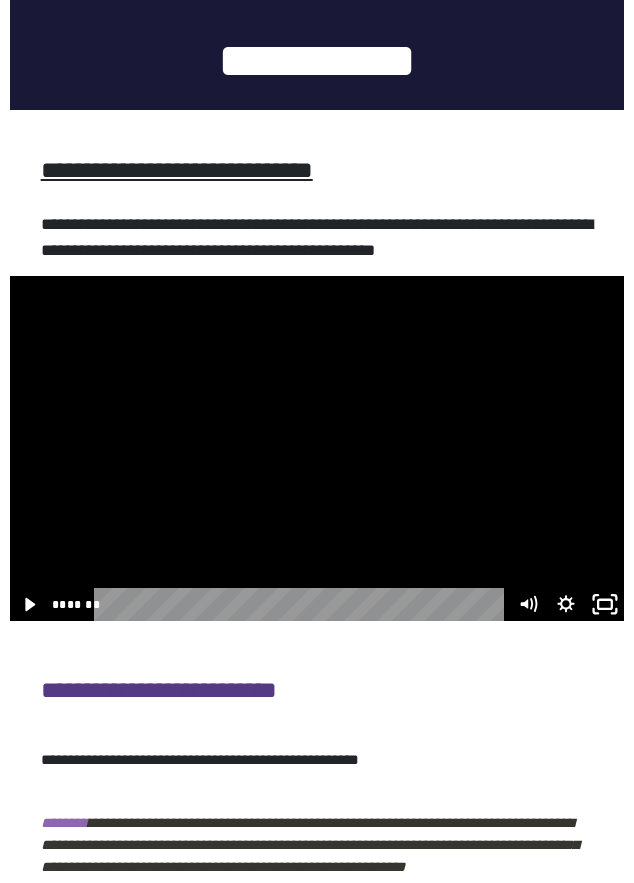 click 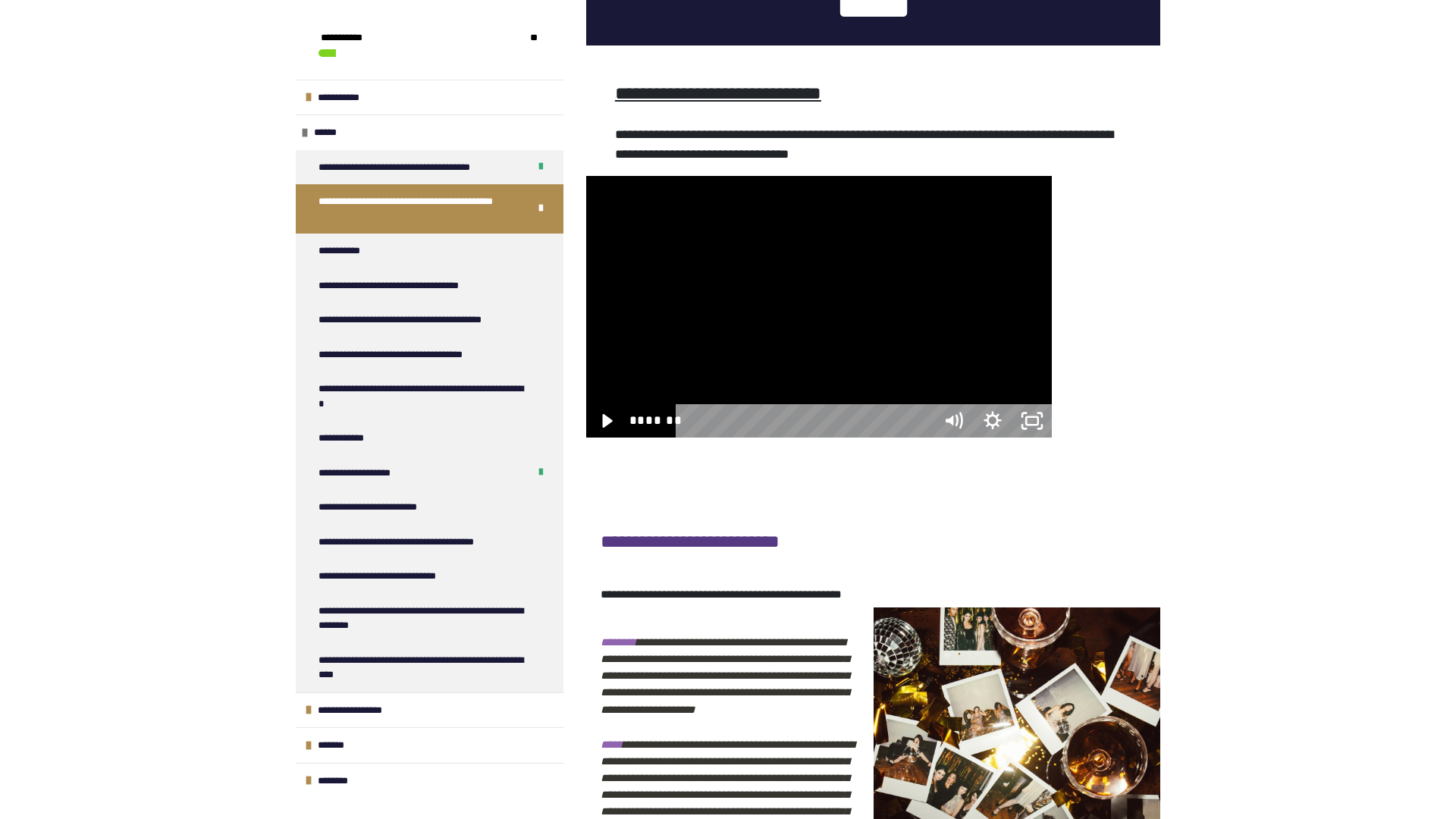 type 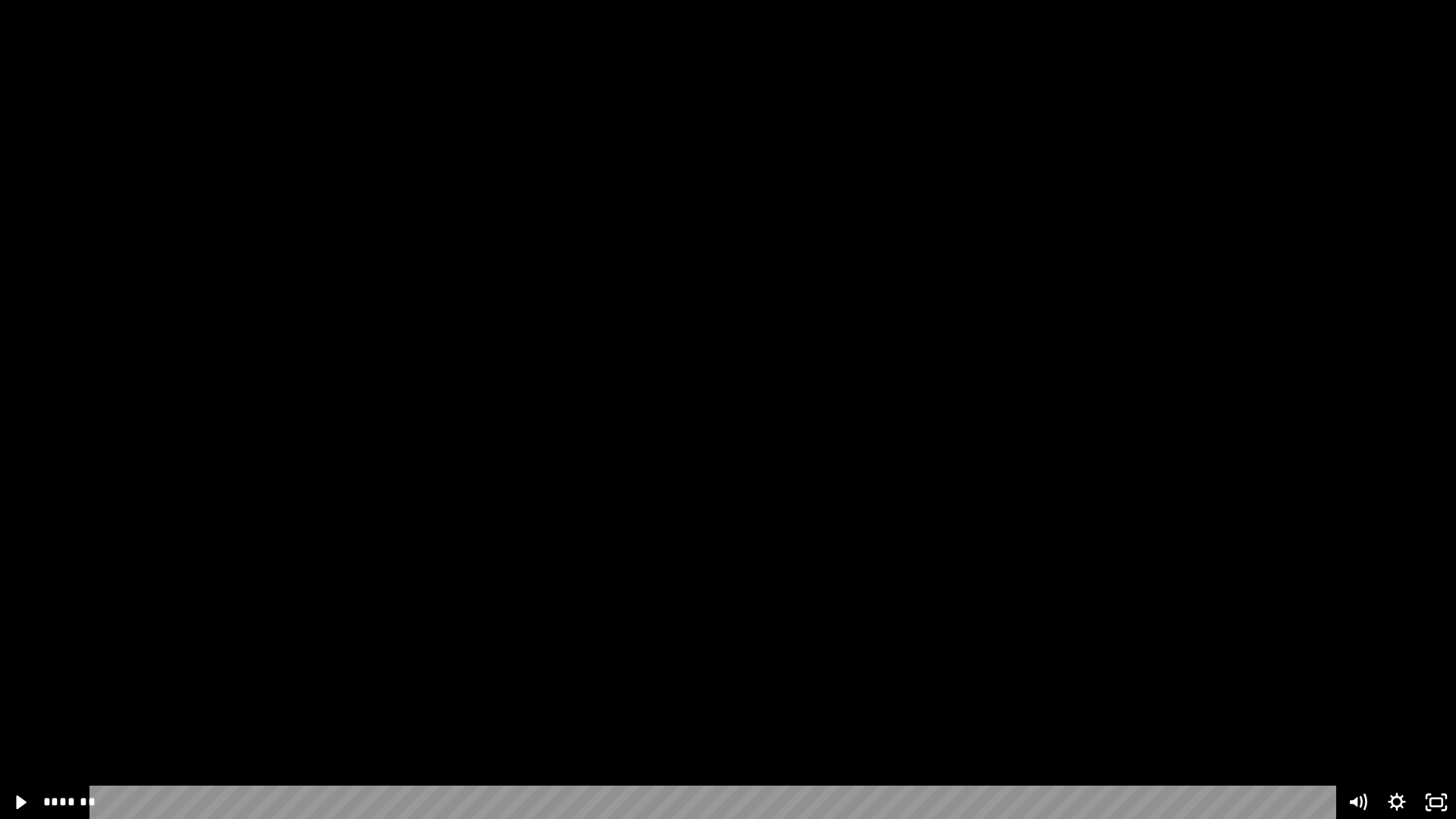 click at bounding box center [728, 410] 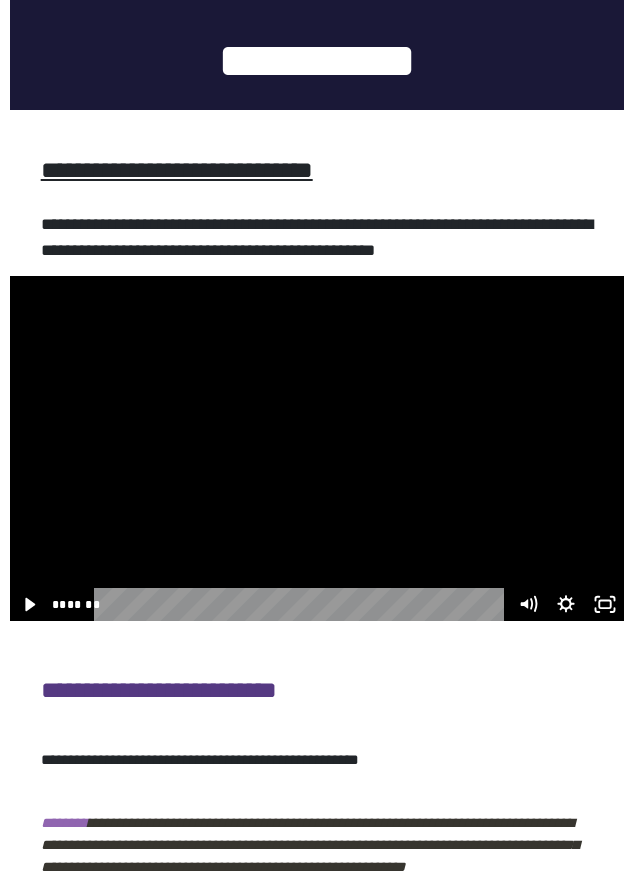 click at bounding box center (317, 448) 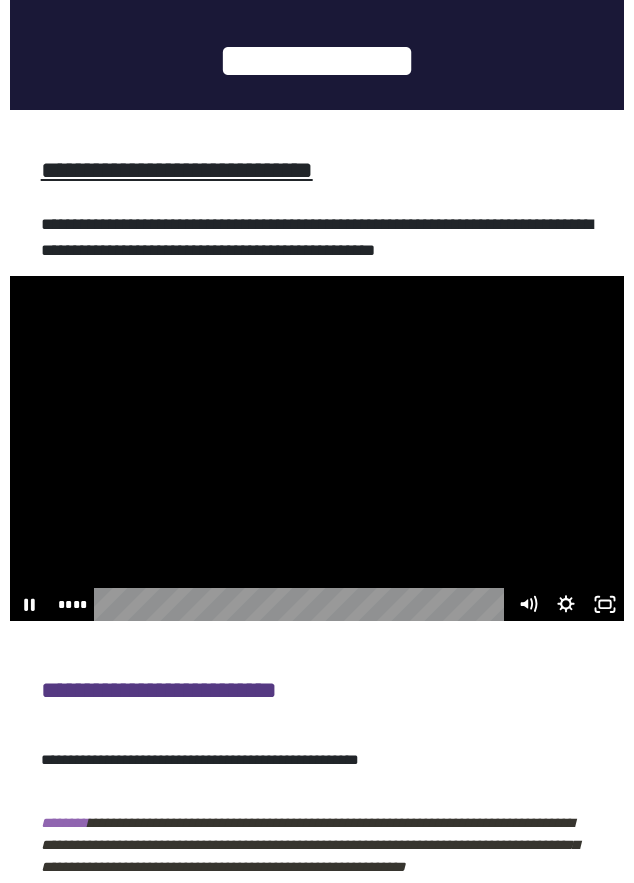 click at bounding box center [317, 448] 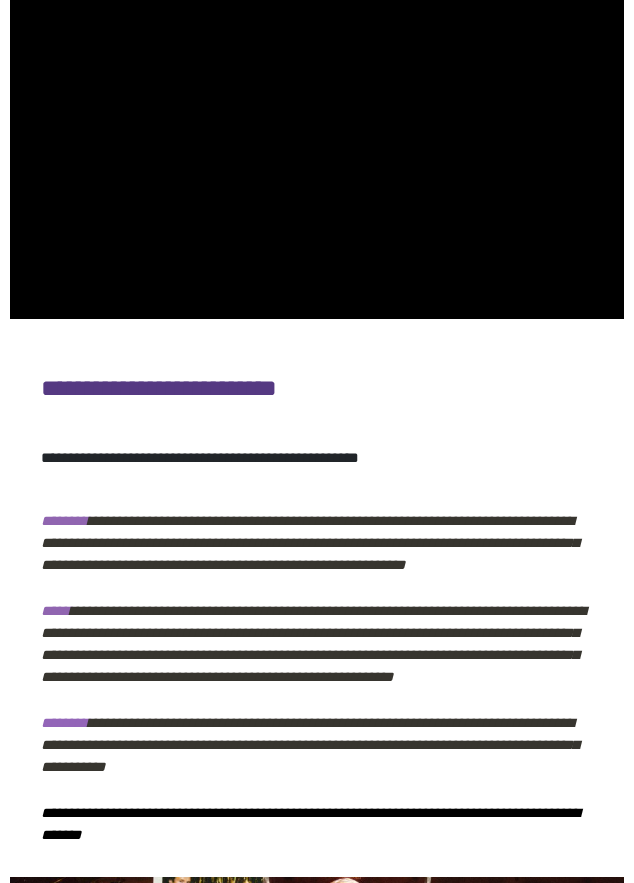 scroll, scrollTop: 730, scrollLeft: 0, axis: vertical 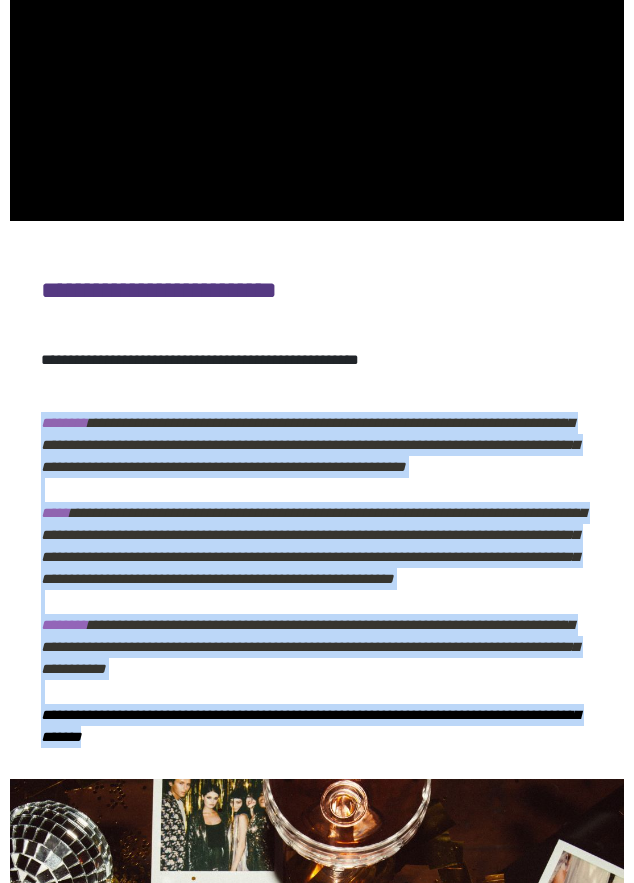 drag, startPoint x: 42, startPoint y: 449, endPoint x: 429, endPoint y: 720, distance: 472.45105 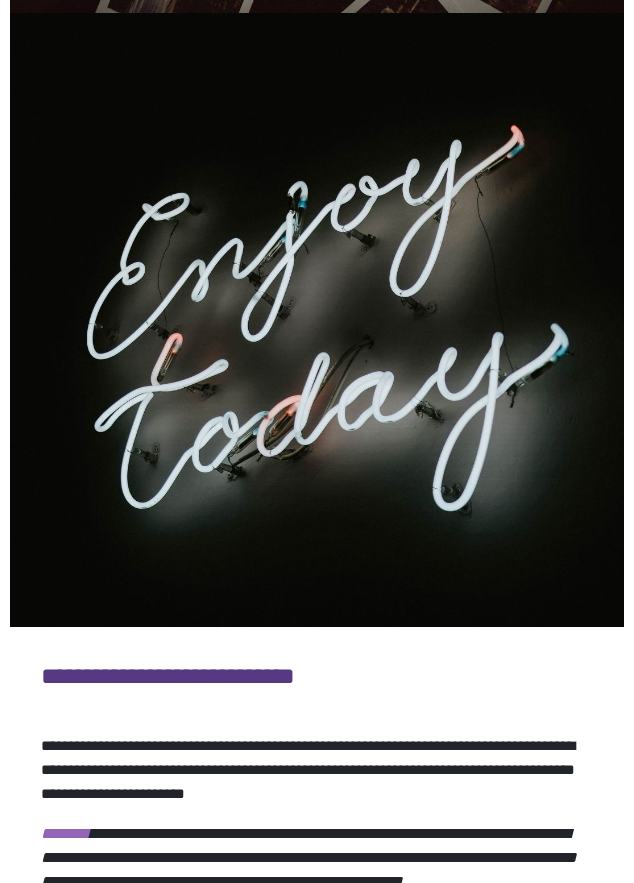 scroll, scrollTop: 2430, scrollLeft: 0, axis: vertical 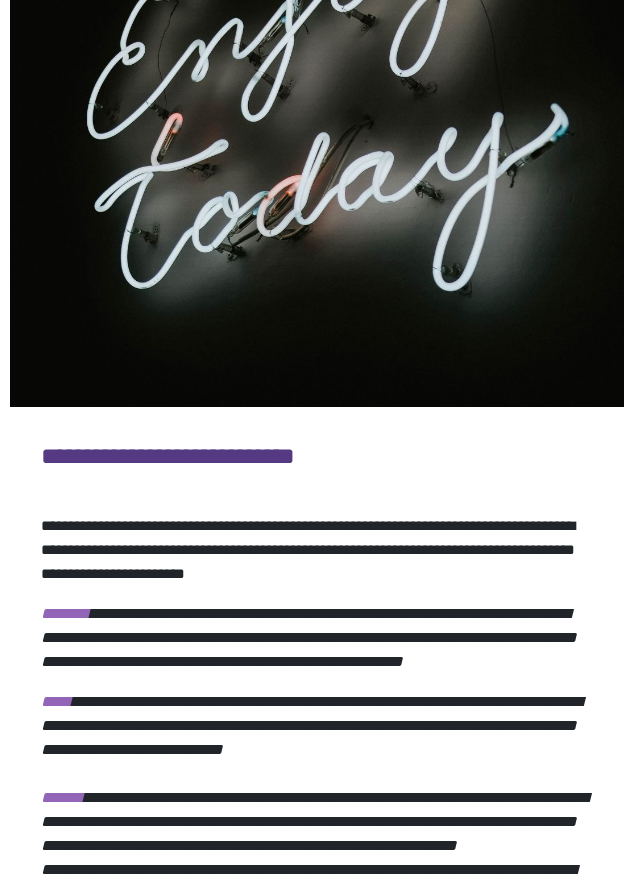 click on "**********" at bounding box center (308, 549) 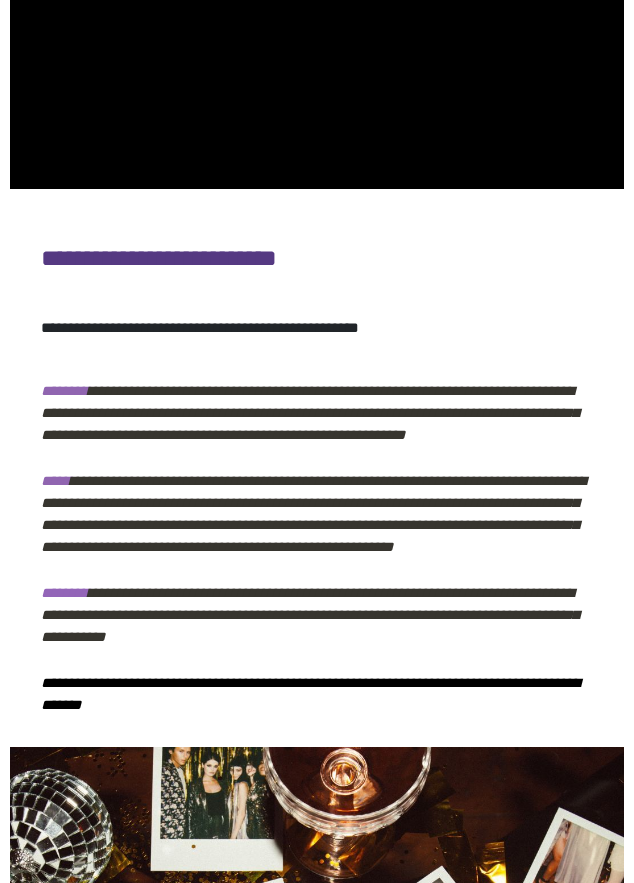 scroll, scrollTop: 830, scrollLeft: 0, axis: vertical 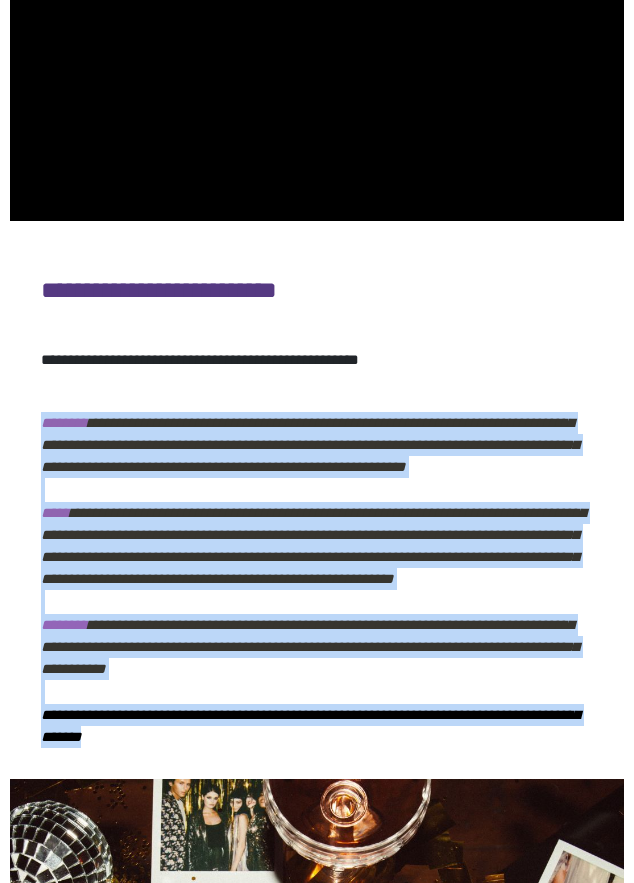 drag, startPoint x: 339, startPoint y: 715, endPoint x: 34, endPoint y: 347, distance: 477.96338 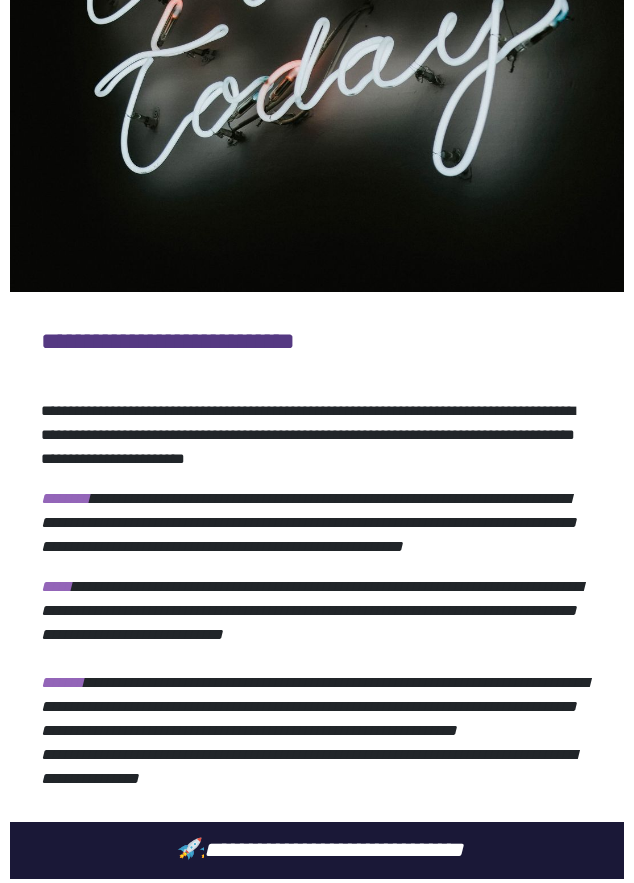 scroll, scrollTop: 2630, scrollLeft: 0, axis: vertical 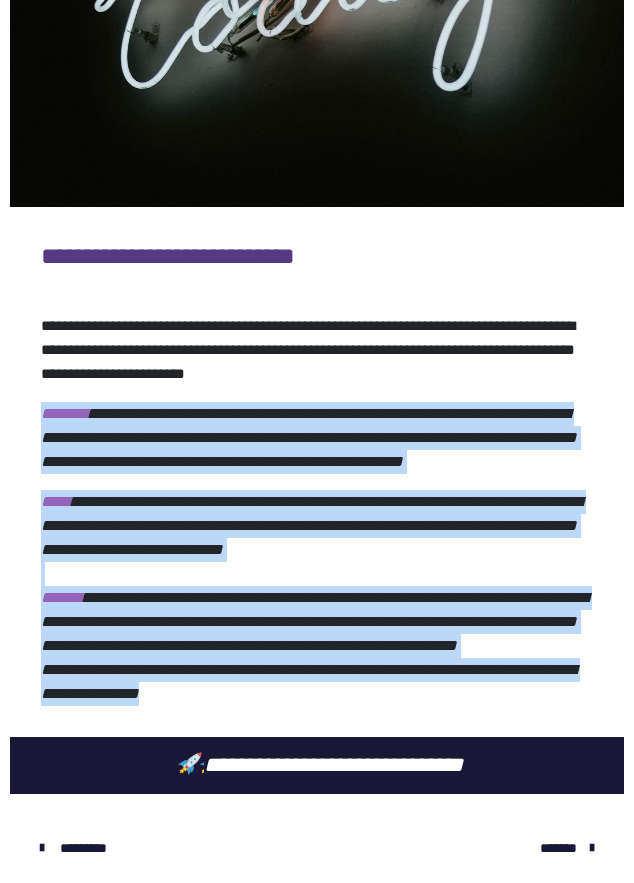 drag, startPoint x: 440, startPoint y: 786, endPoint x: 38, endPoint y: 383, distance: 569.2214 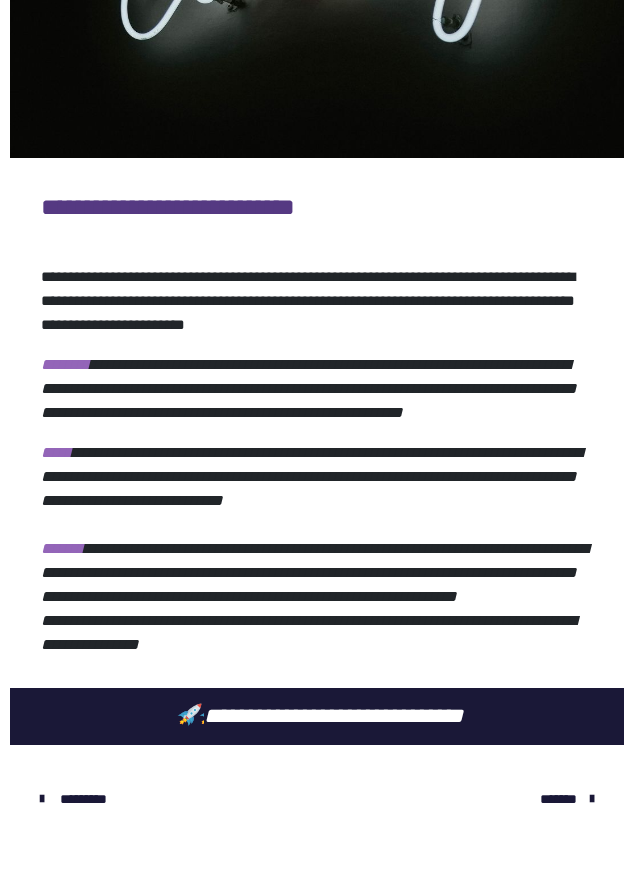 scroll, scrollTop: 2773, scrollLeft: 0, axis: vertical 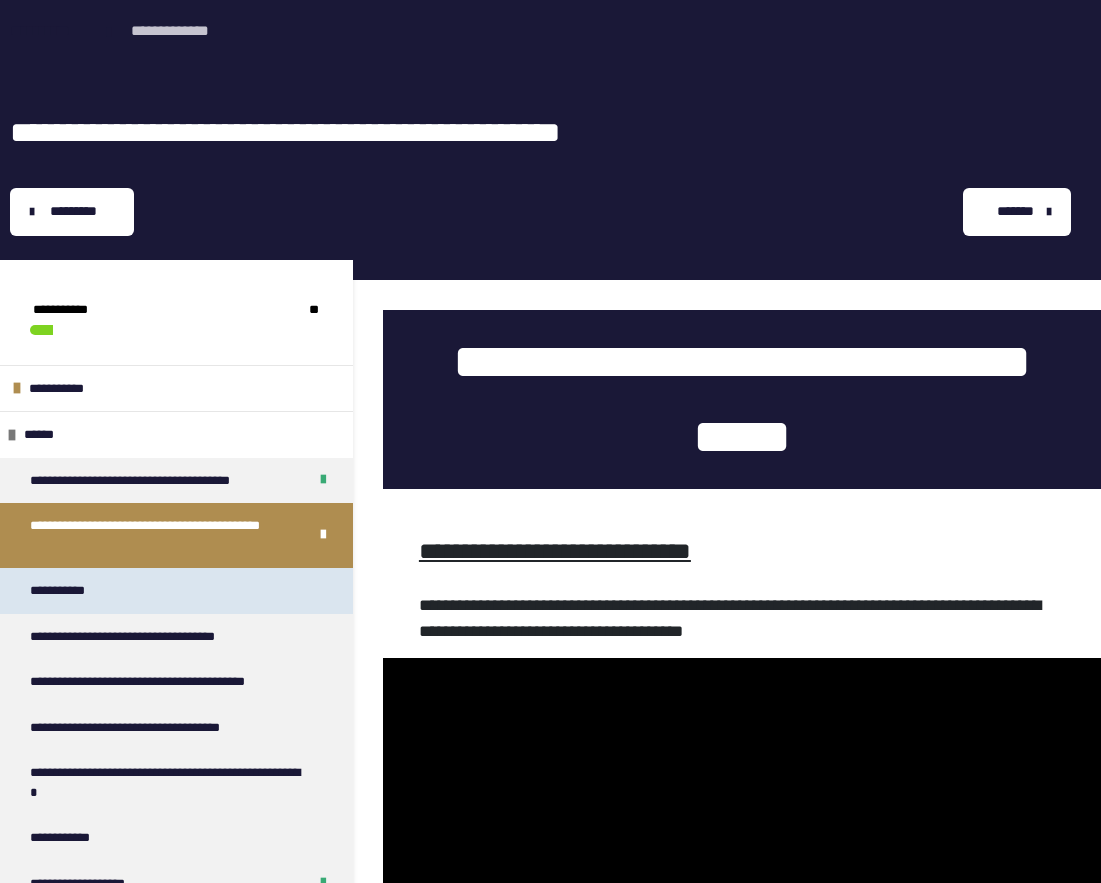 click on "**********" at bounding box center (176, 591) 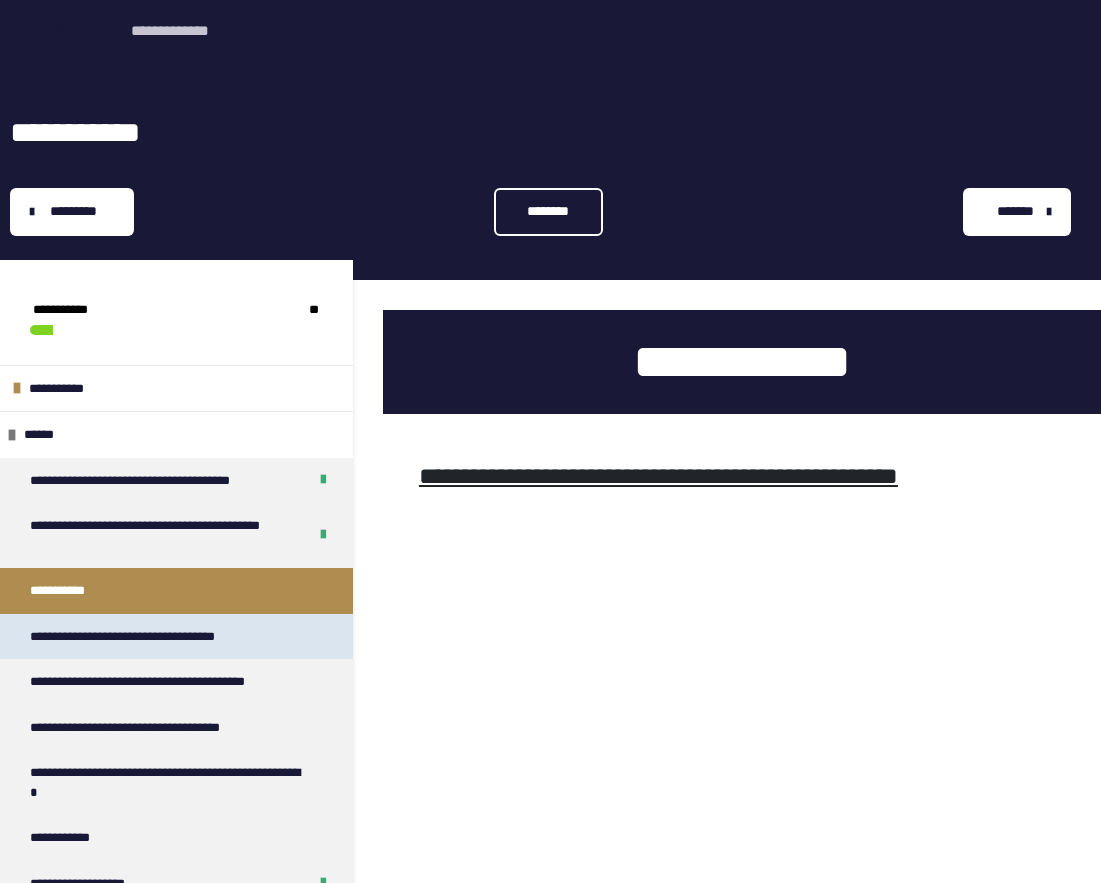 click on "**********" at bounding box center [144, 637] 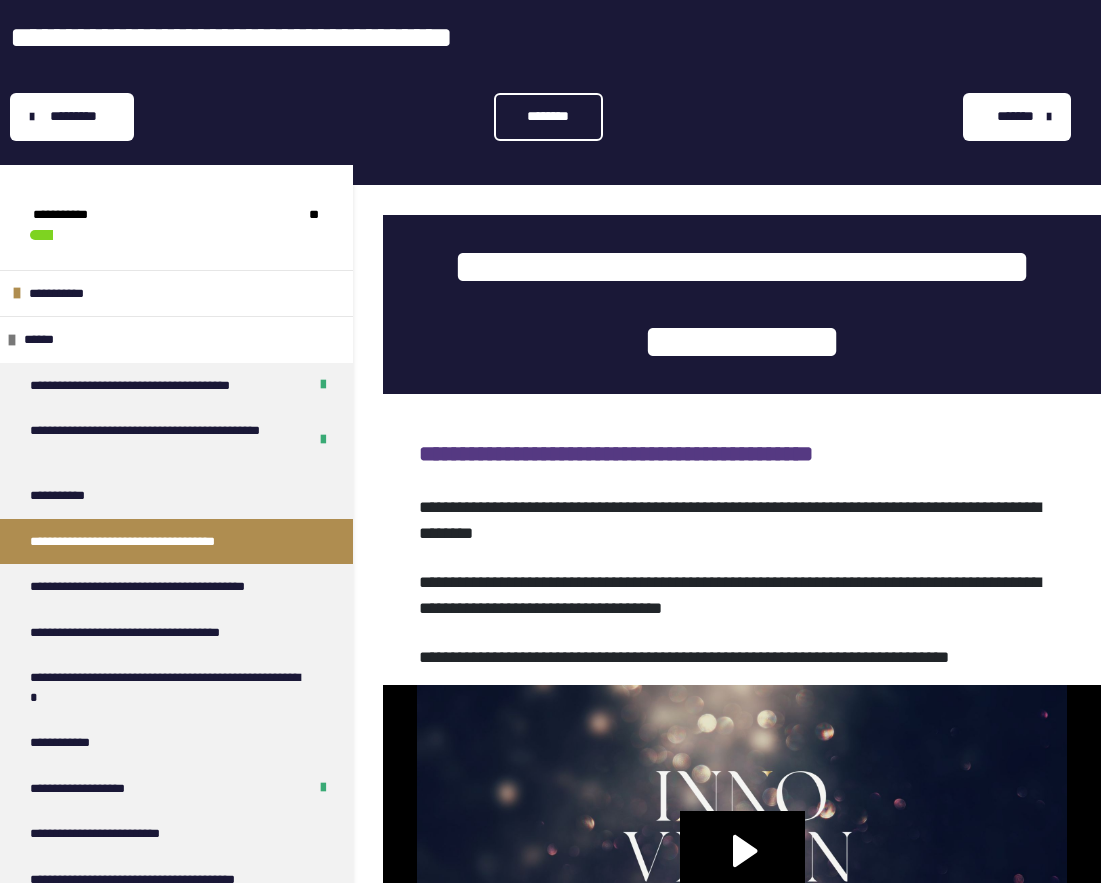 scroll, scrollTop: 100, scrollLeft: 0, axis: vertical 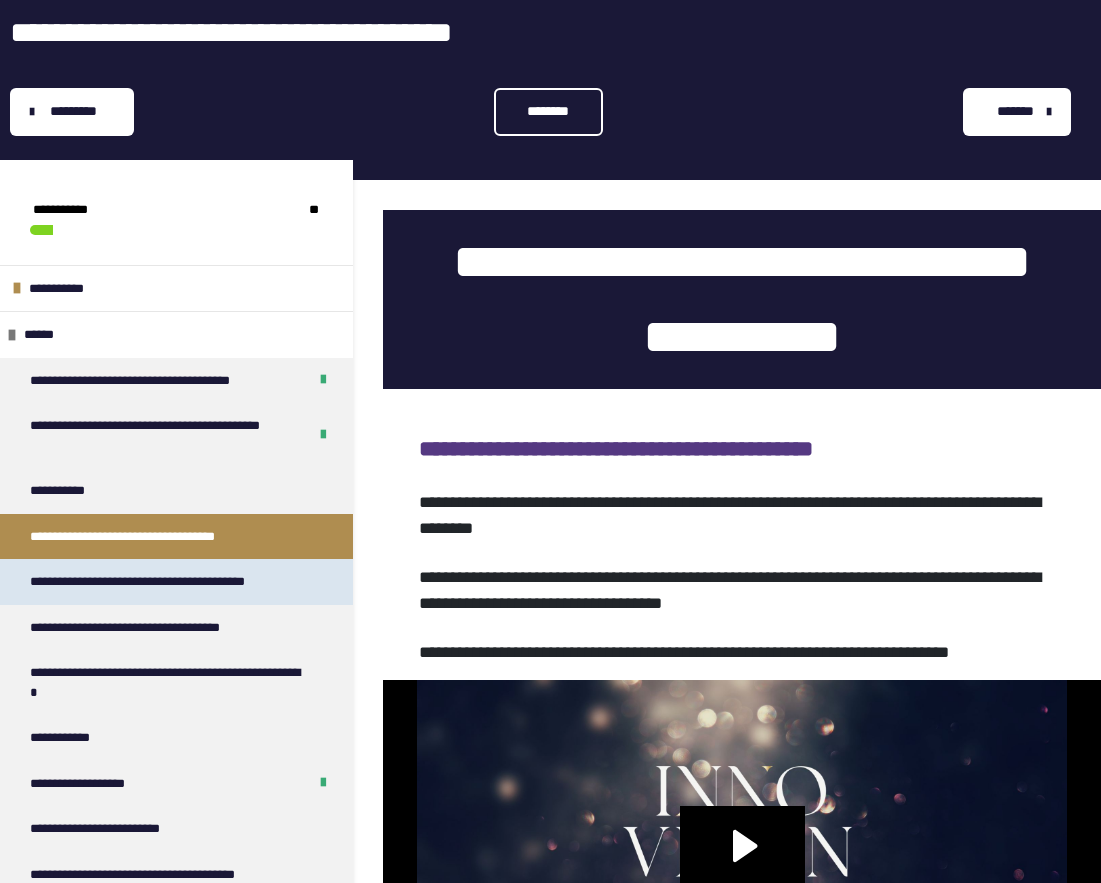 click on "**********" at bounding box center (162, 582) 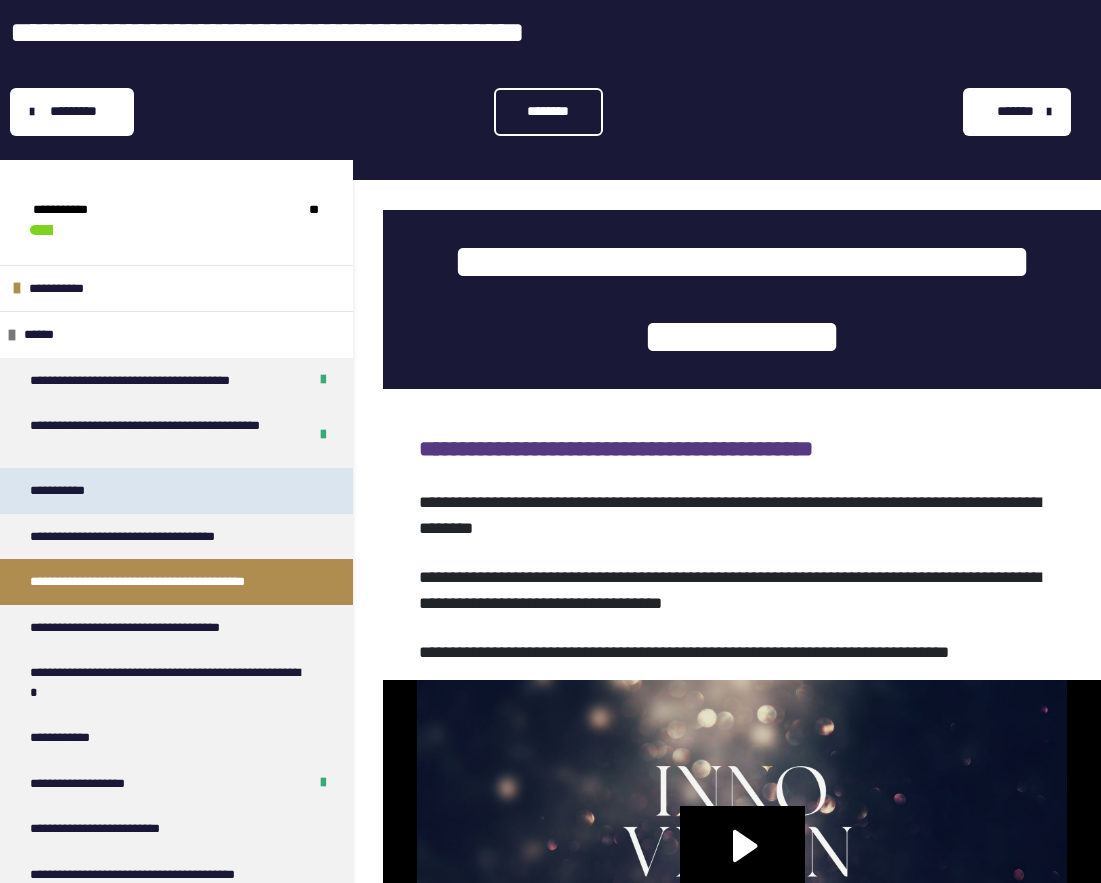 scroll, scrollTop: 0, scrollLeft: 0, axis: both 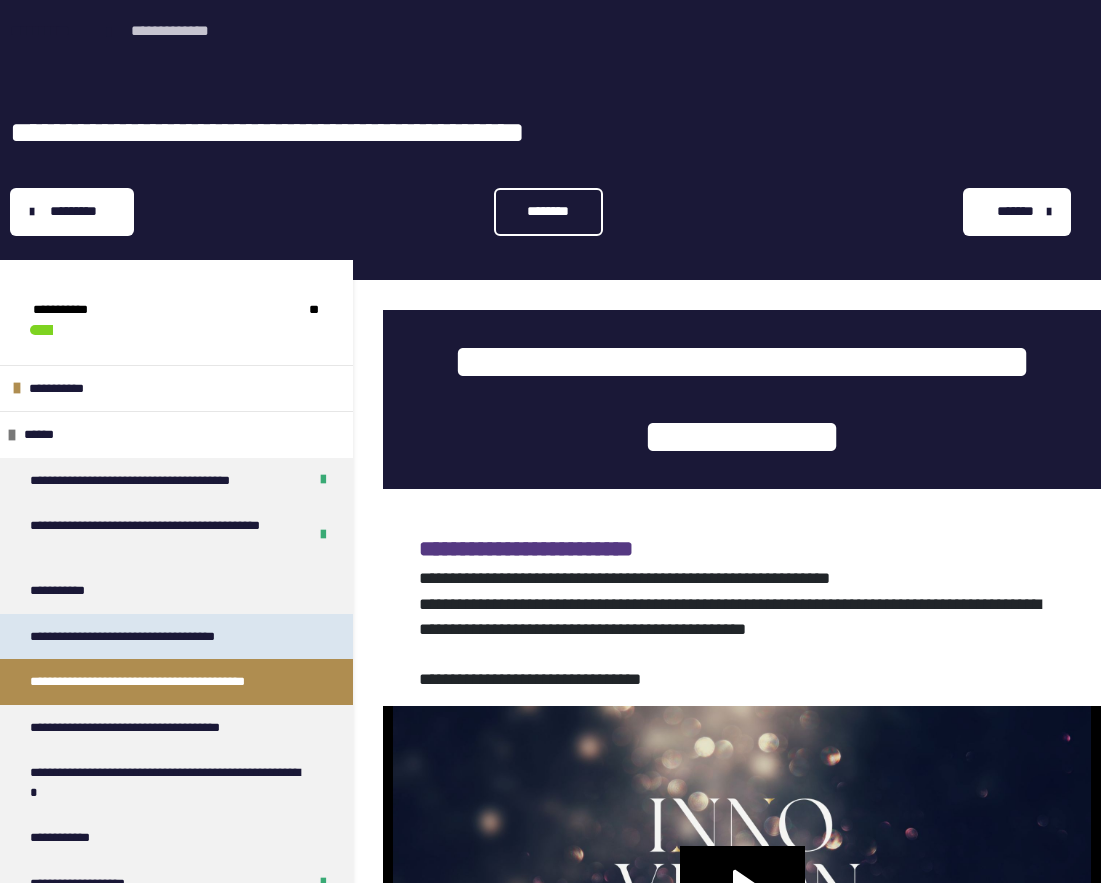 click on "**********" at bounding box center [144, 637] 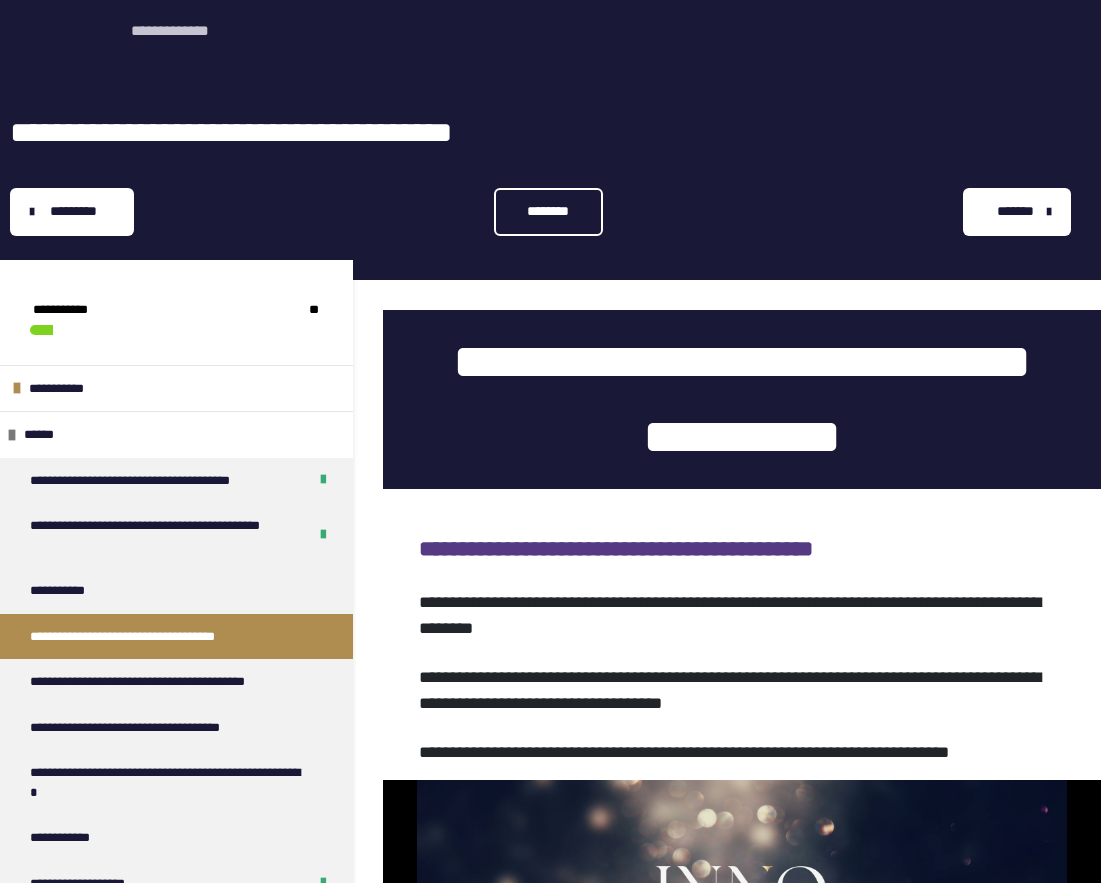 click on "********" at bounding box center (549, 211) 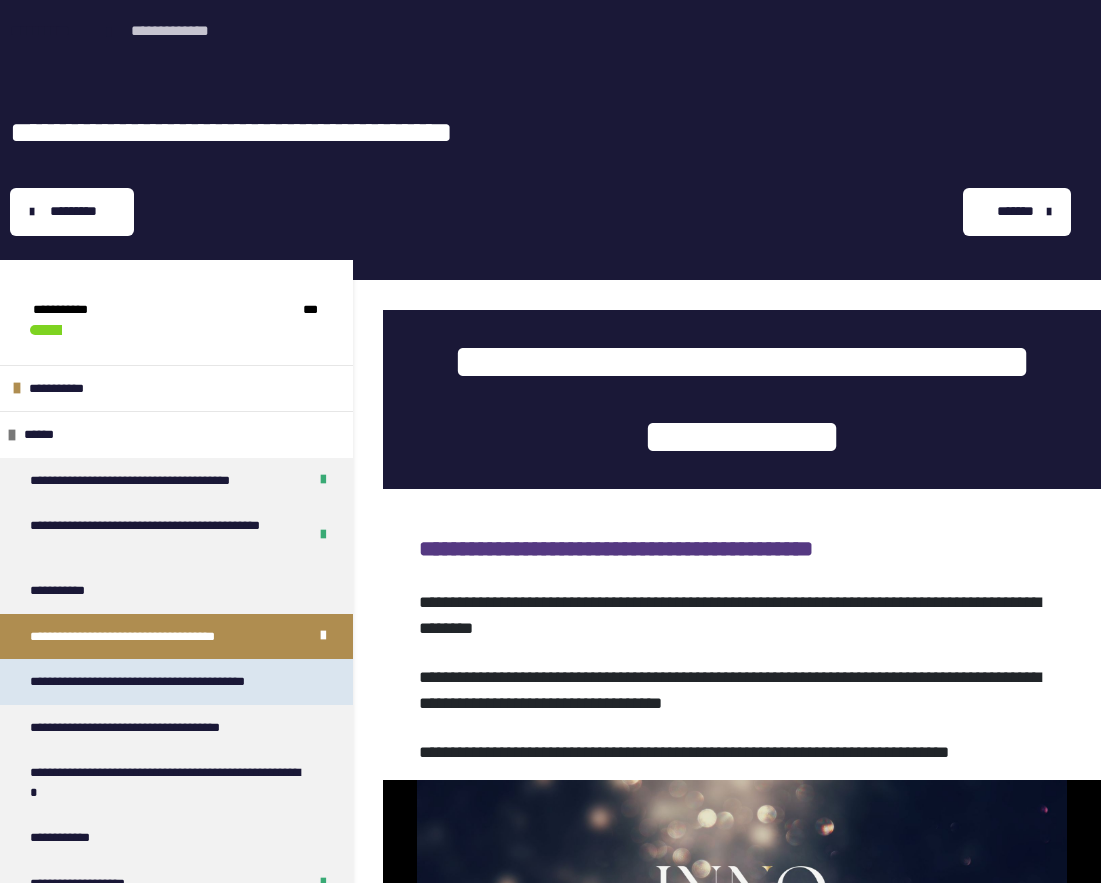click on "**********" at bounding box center [162, 682] 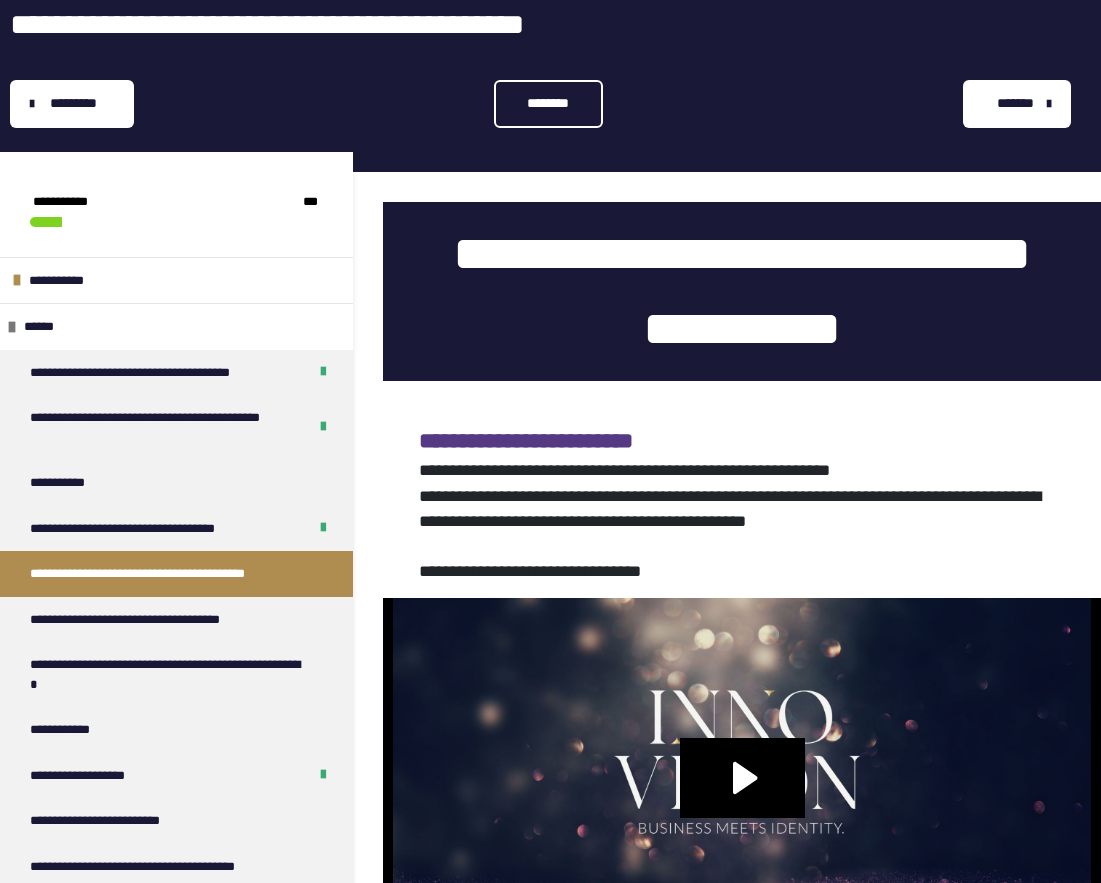 scroll, scrollTop: 100, scrollLeft: 0, axis: vertical 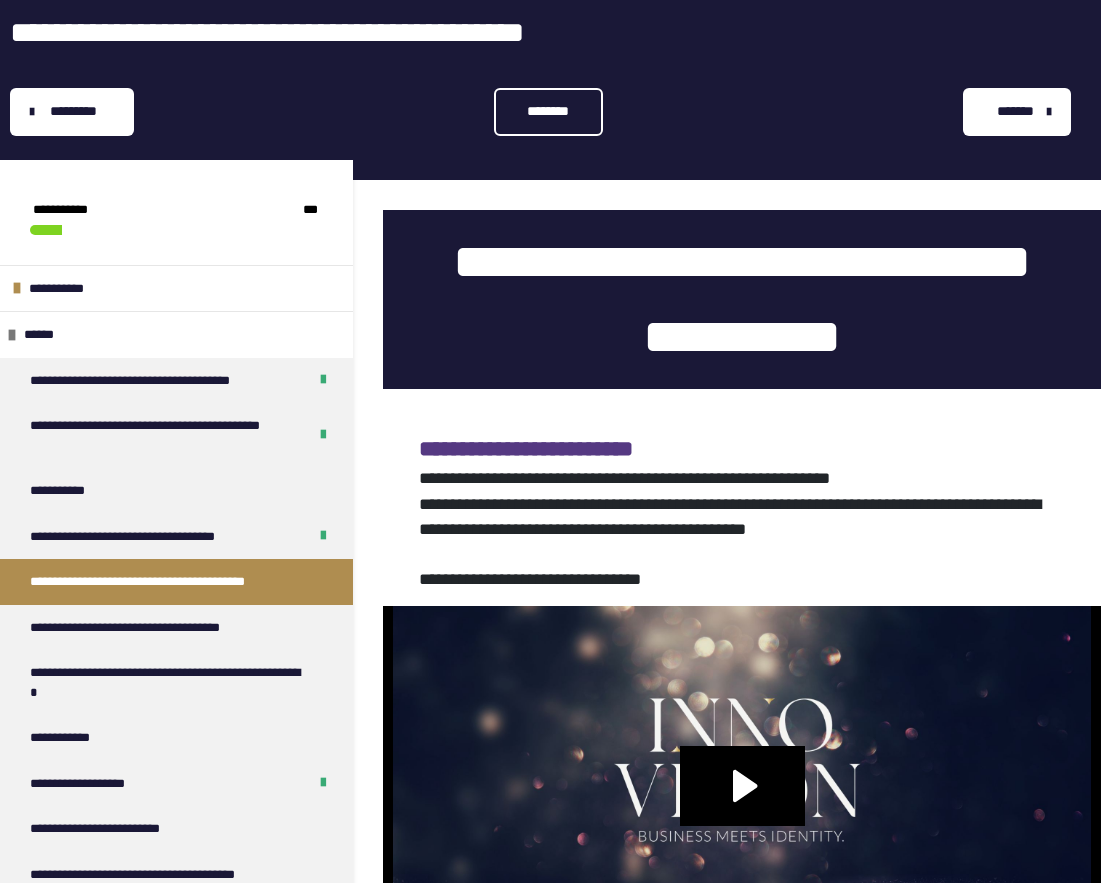 click on "********" at bounding box center [549, 111] 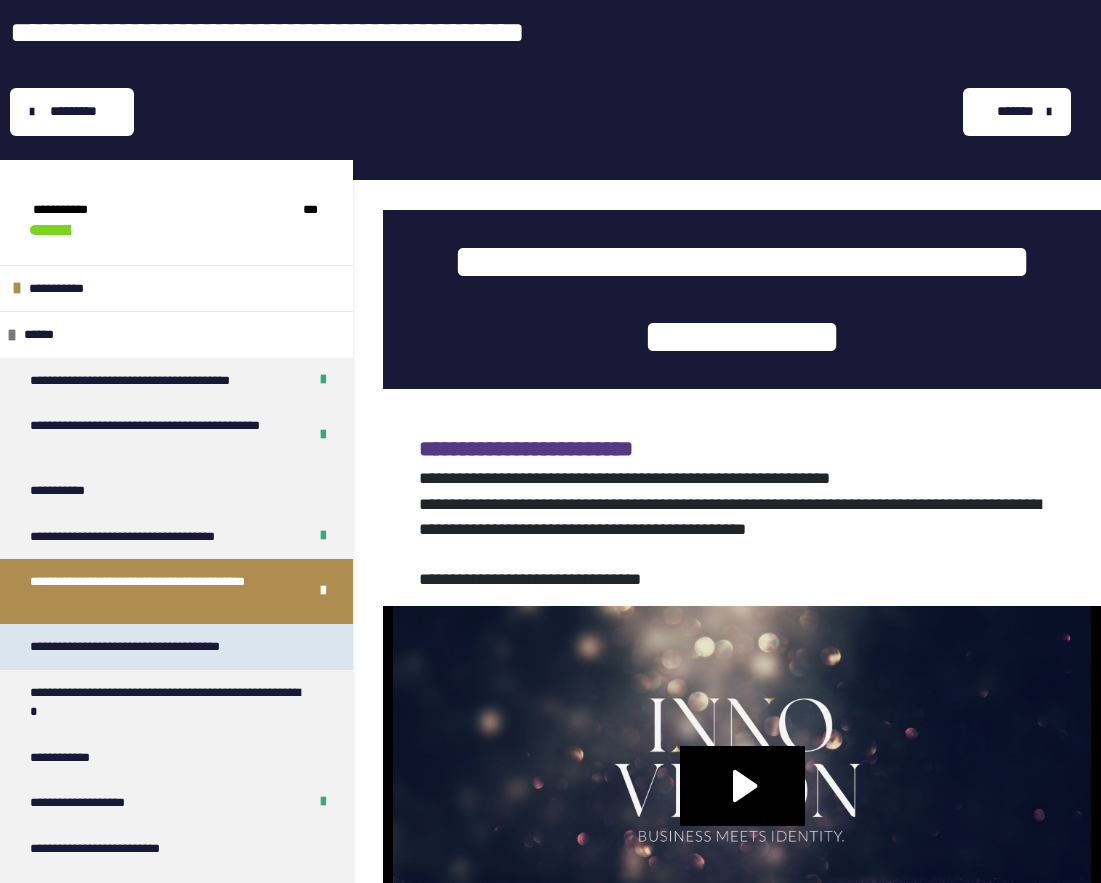 click on "**********" at bounding box center (142, 647) 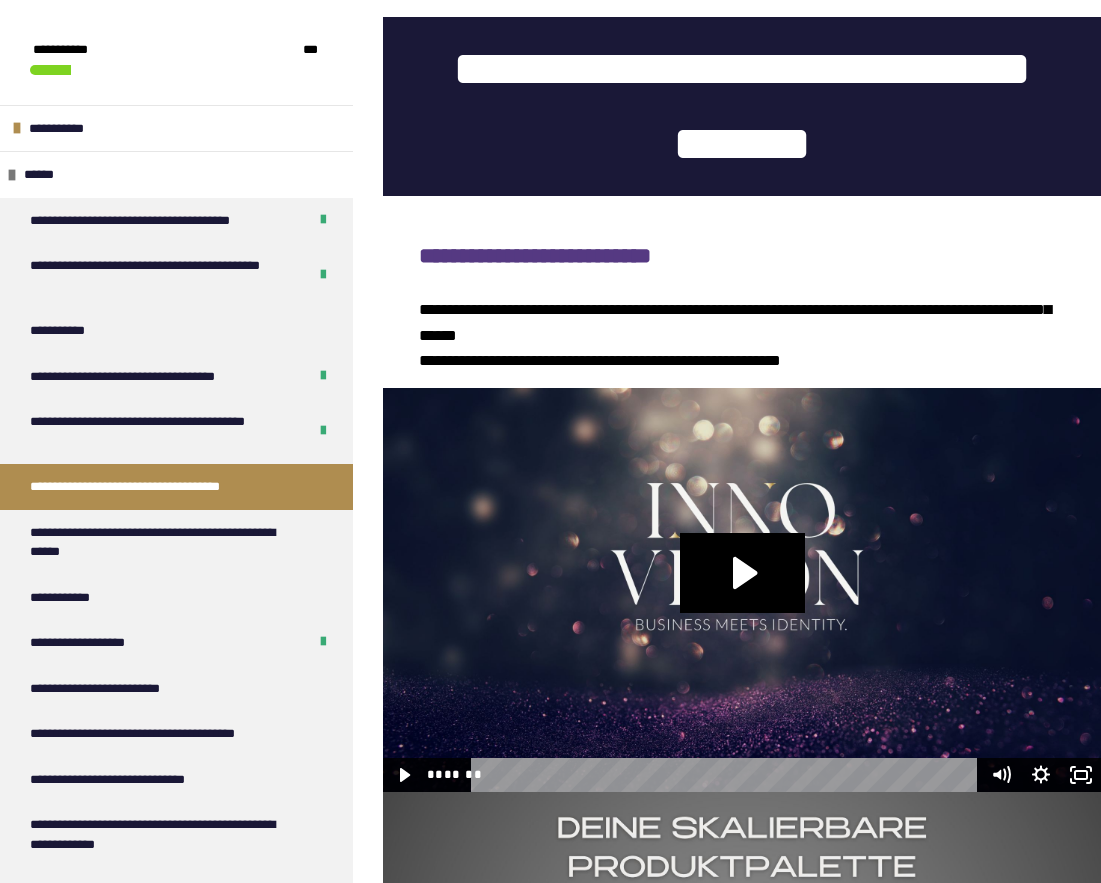 scroll, scrollTop: 300, scrollLeft: 0, axis: vertical 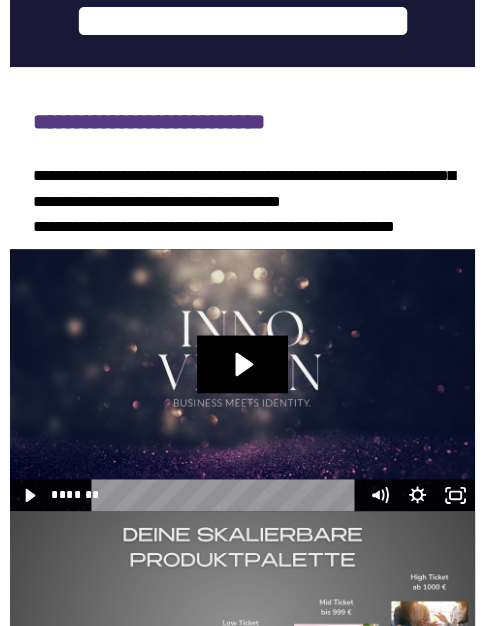 click at bounding box center [242, 379] 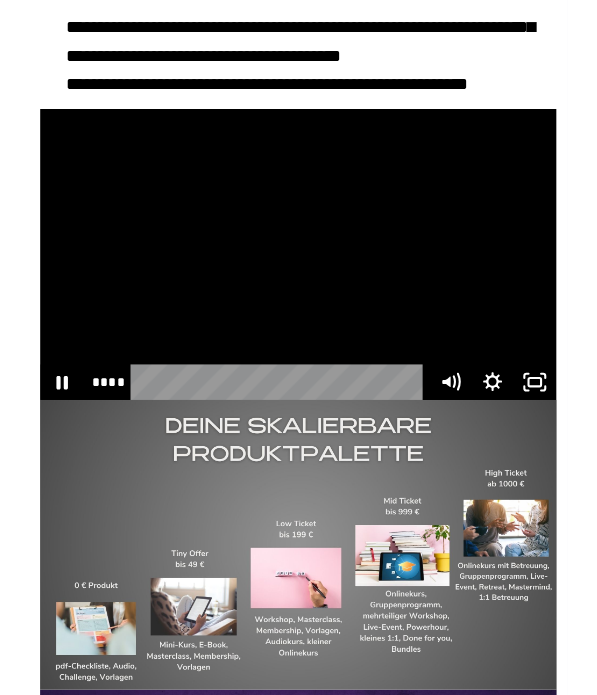scroll, scrollTop: 800, scrollLeft: 0, axis: vertical 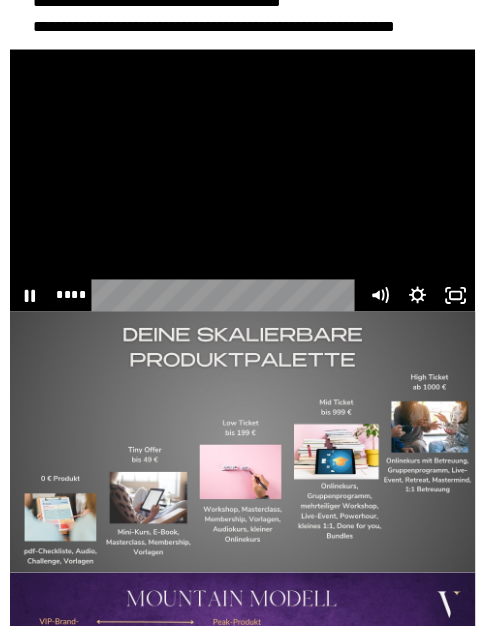 click 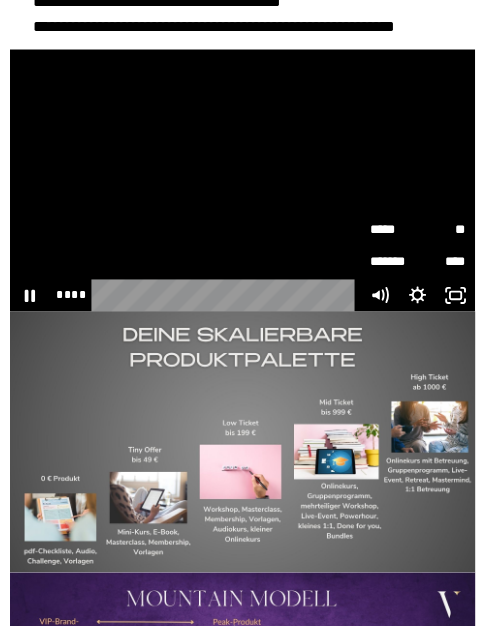 click on "**" at bounding box center (442, 228) 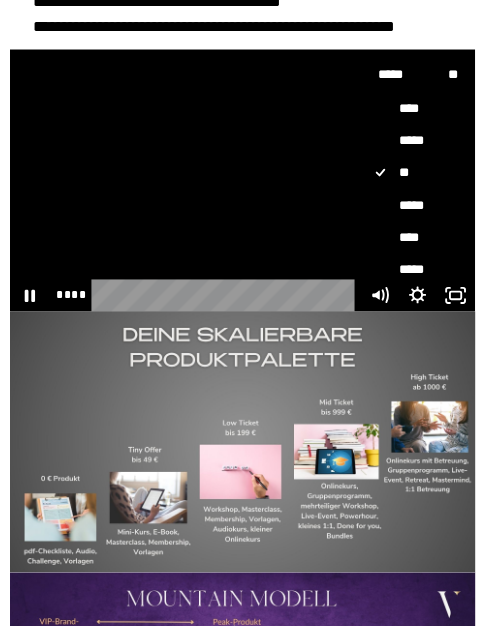 click on "*****" at bounding box center (410, 205) 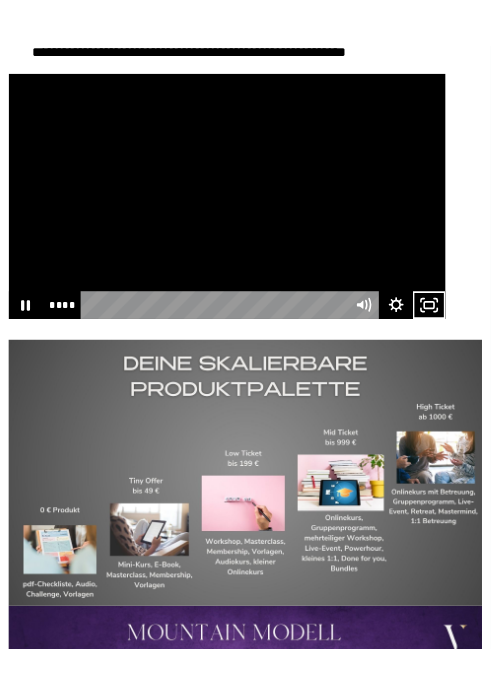 scroll, scrollTop: 980, scrollLeft: 0, axis: vertical 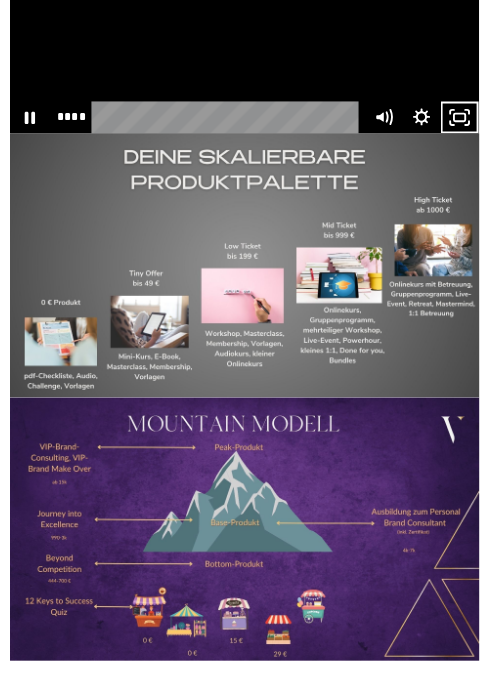 type 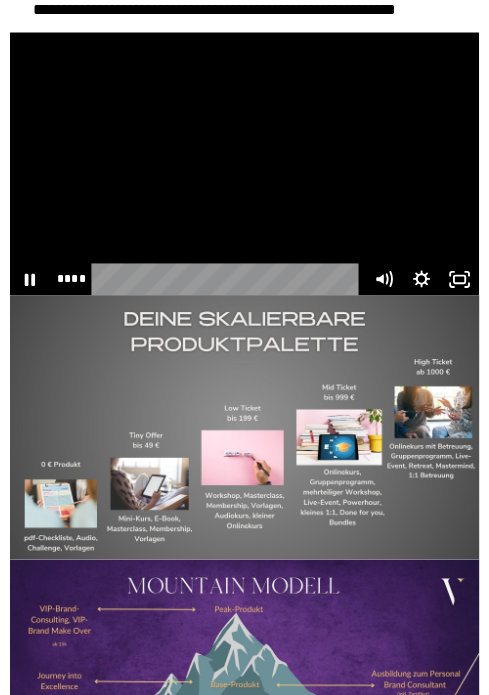 scroll, scrollTop: 780, scrollLeft: 0, axis: vertical 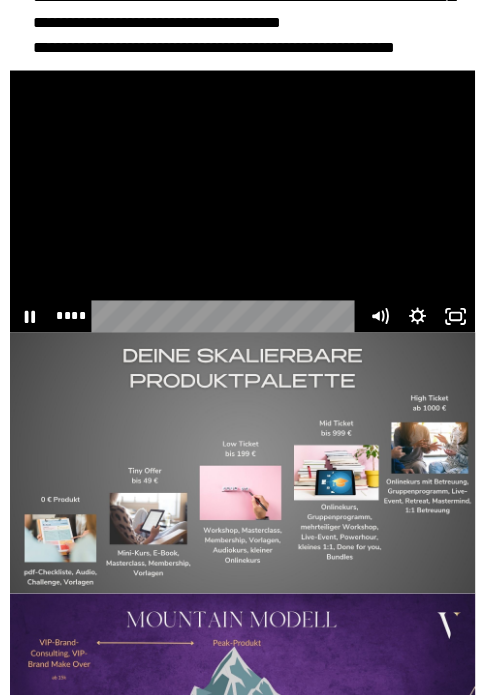 click on "**********" at bounding box center (242, -6) 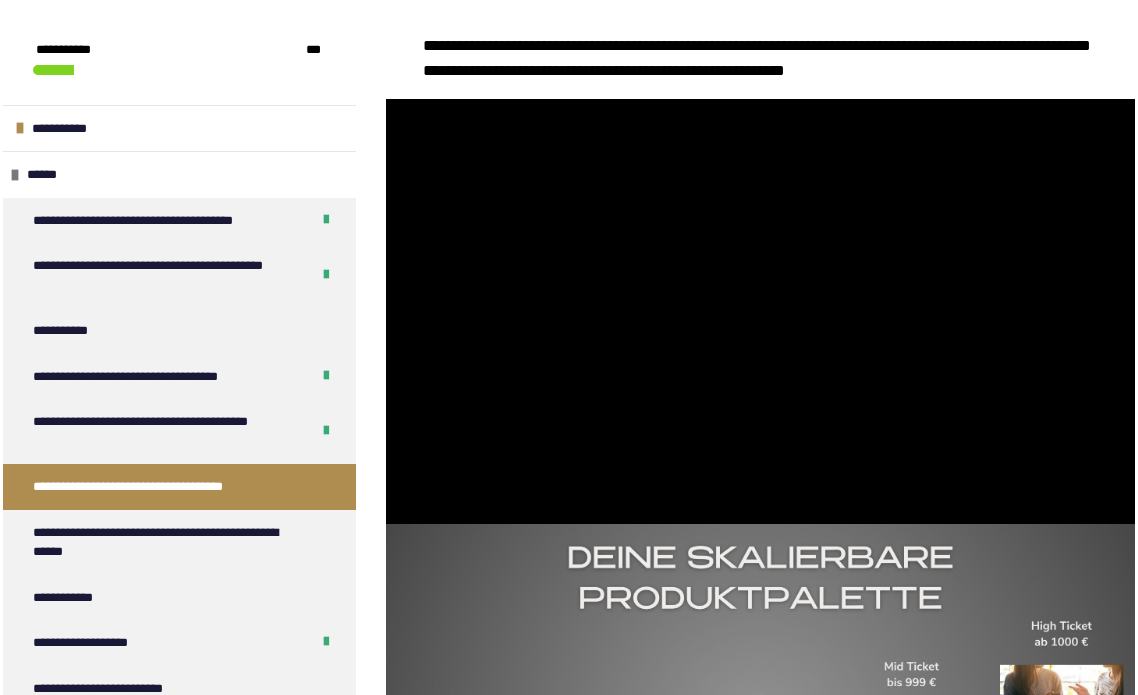 scroll, scrollTop: 560, scrollLeft: 0, axis: vertical 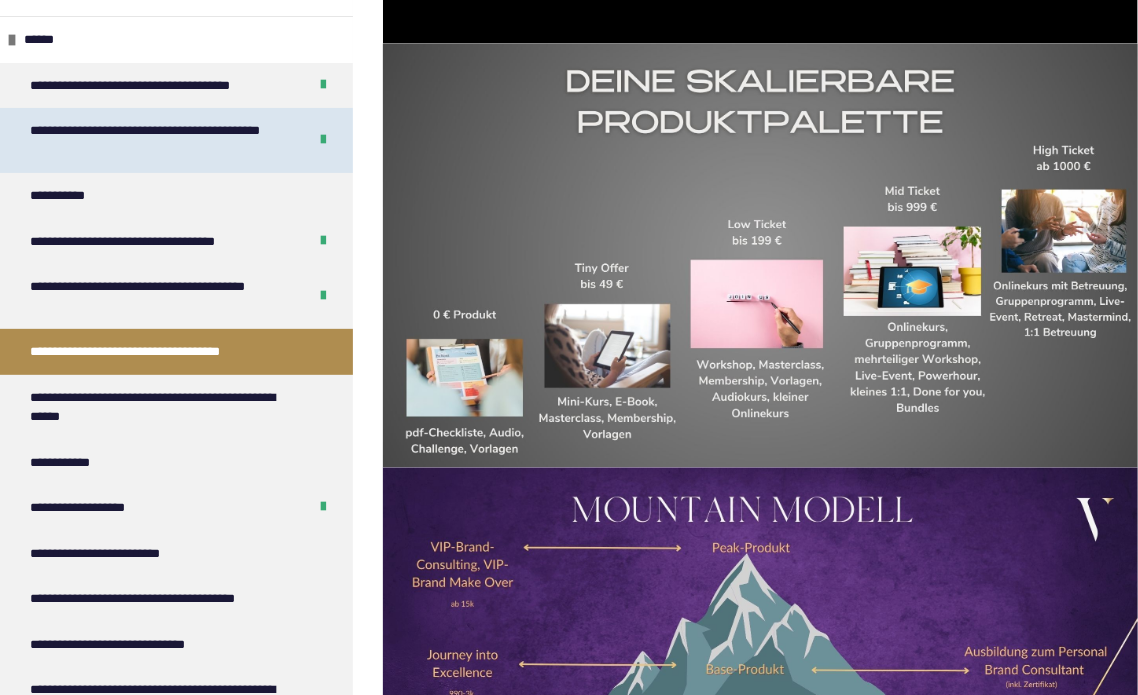 click on "**********" at bounding box center (153, 140) 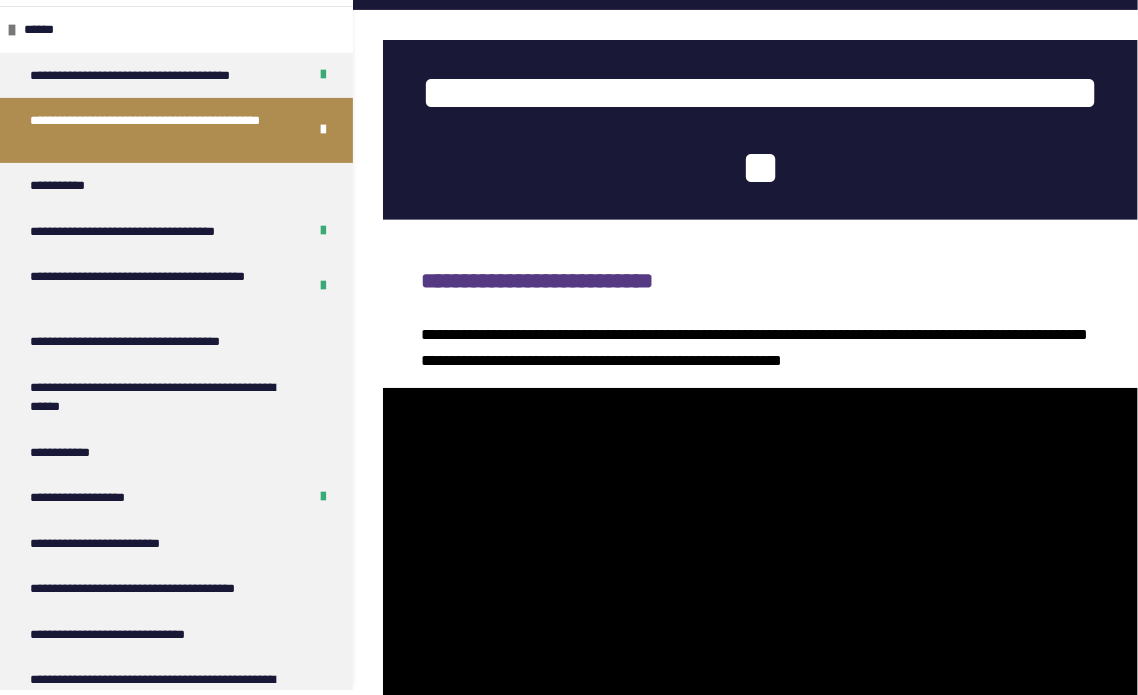 scroll, scrollTop: 0, scrollLeft: 0, axis: both 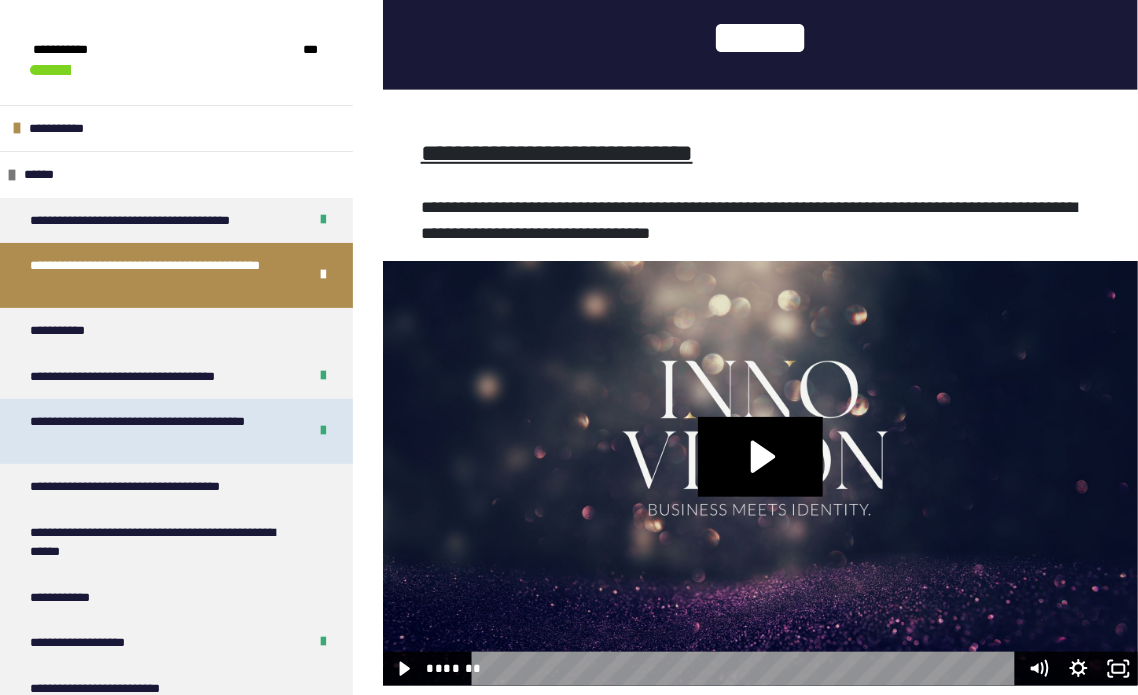 click on "**********" at bounding box center (153, 431) 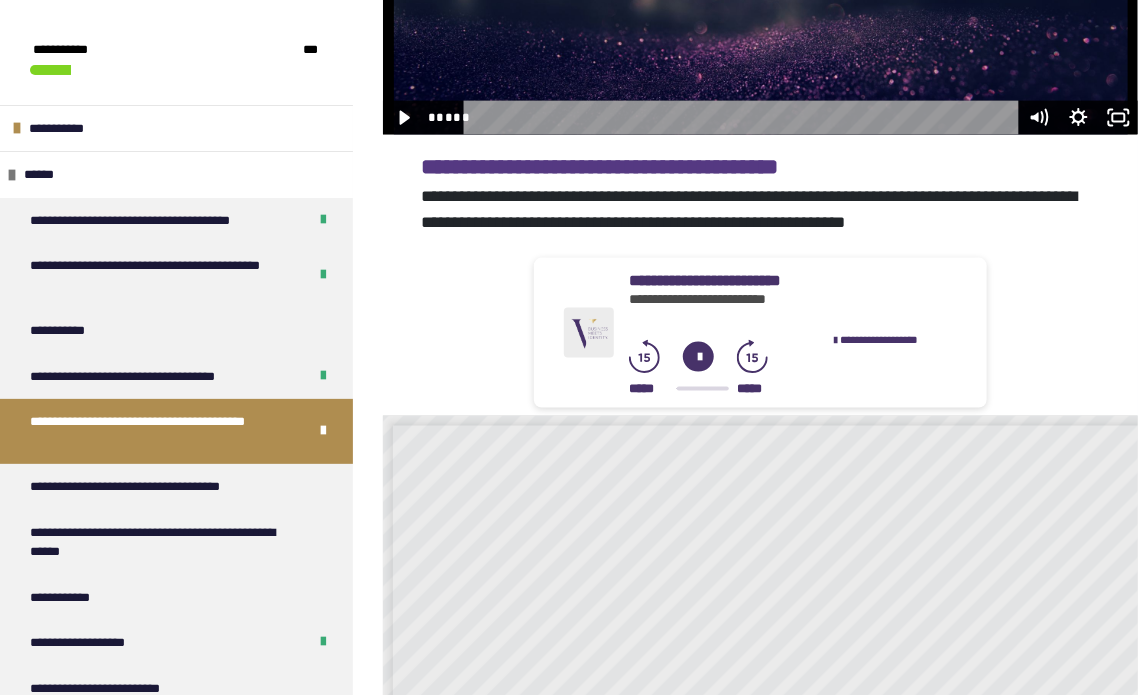 scroll, scrollTop: 1200, scrollLeft: 0, axis: vertical 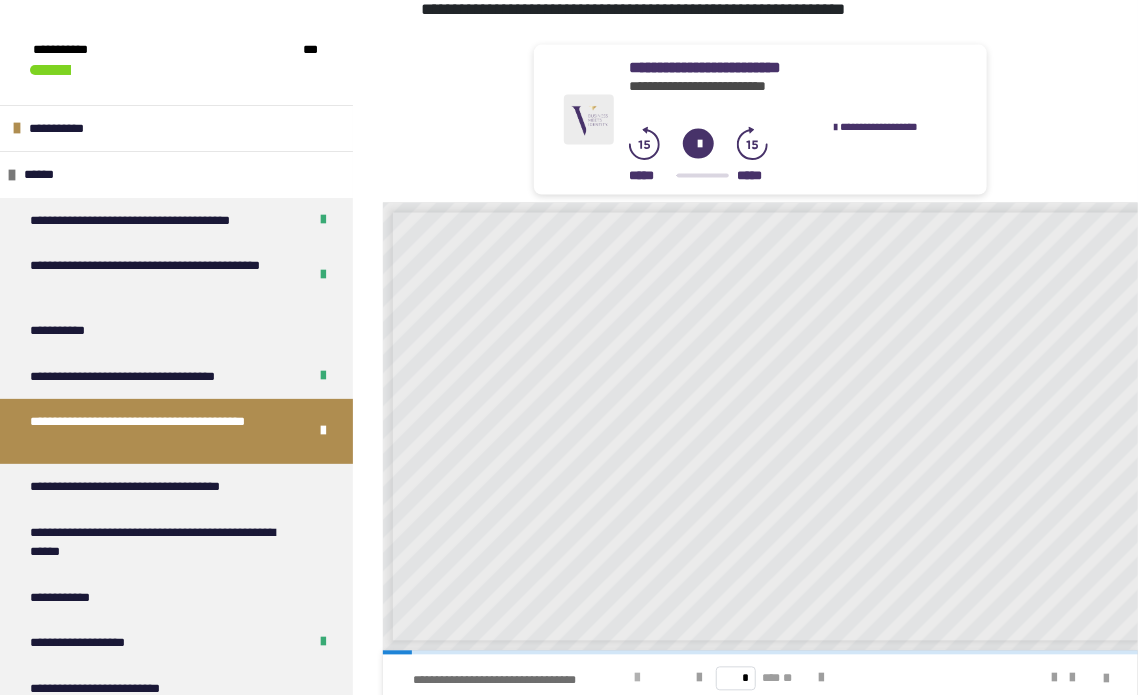 click at bounding box center [637, 679] 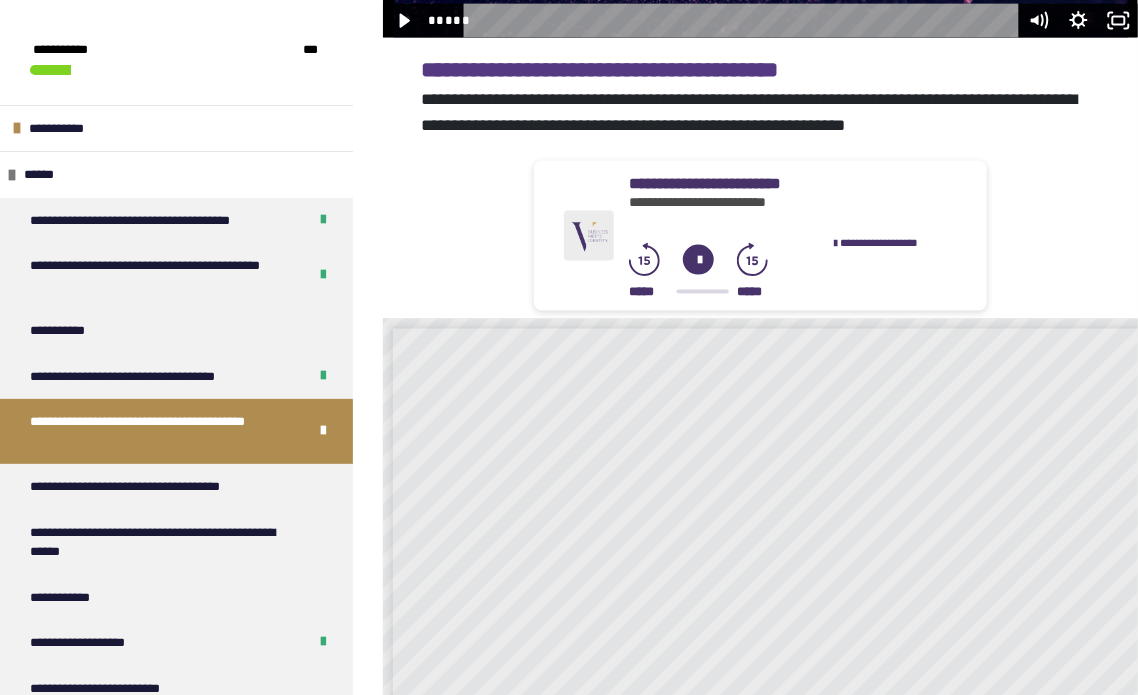 scroll, scrollTop: 1054, scrollLeft: 0, axis: vertical 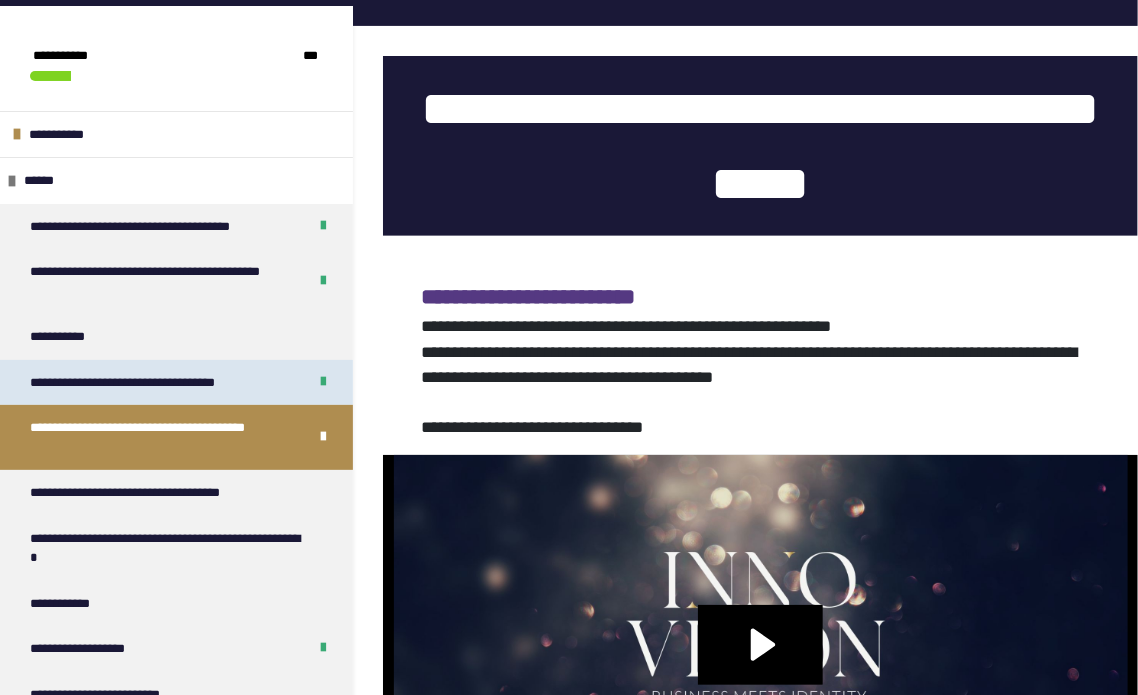 click on "**********" at bounding box center [144, 383] 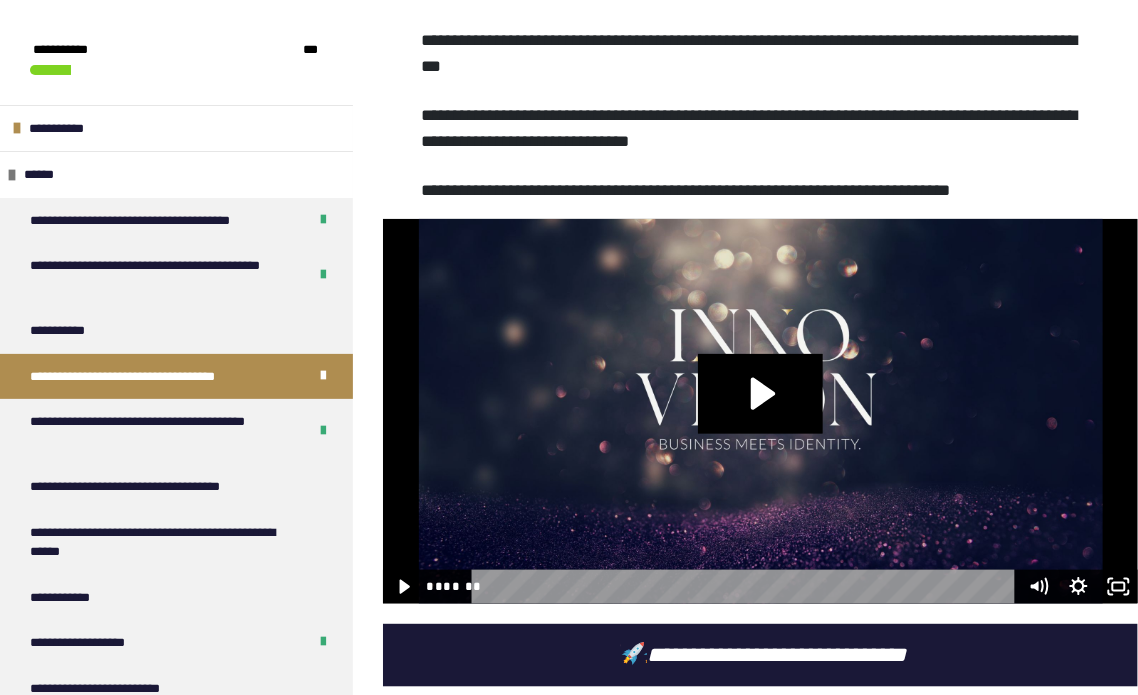 scroll, scrollTop: 619, scrollLeft: 0, axis: vertical 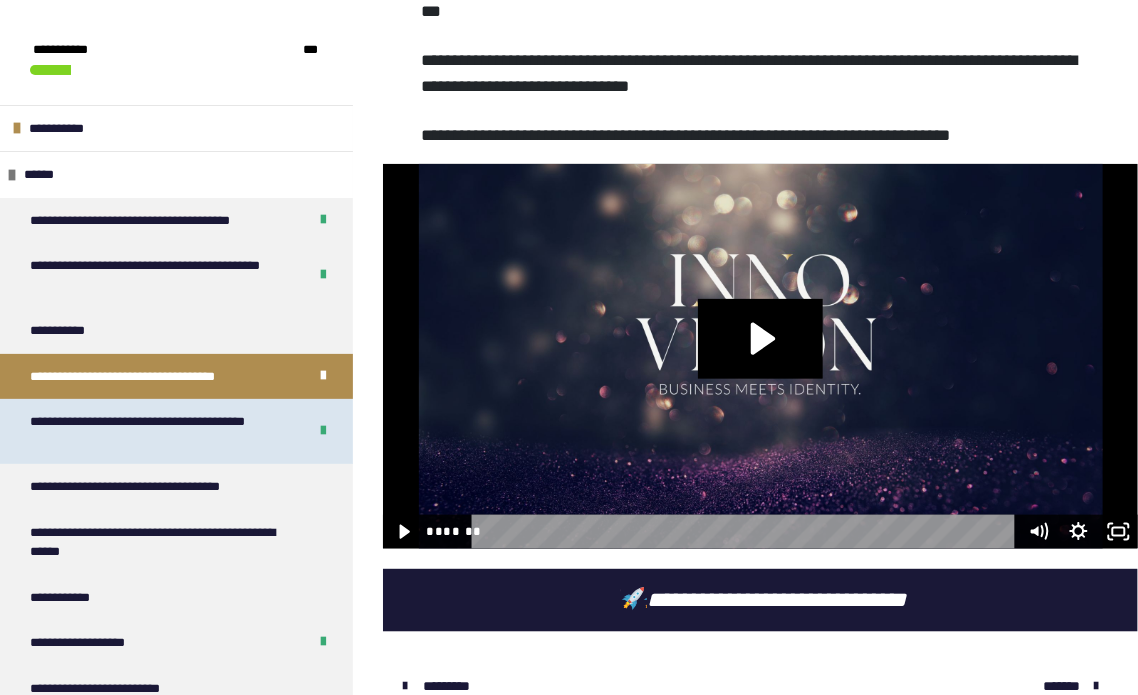 click on "**********" at bounding box center (153, 431) 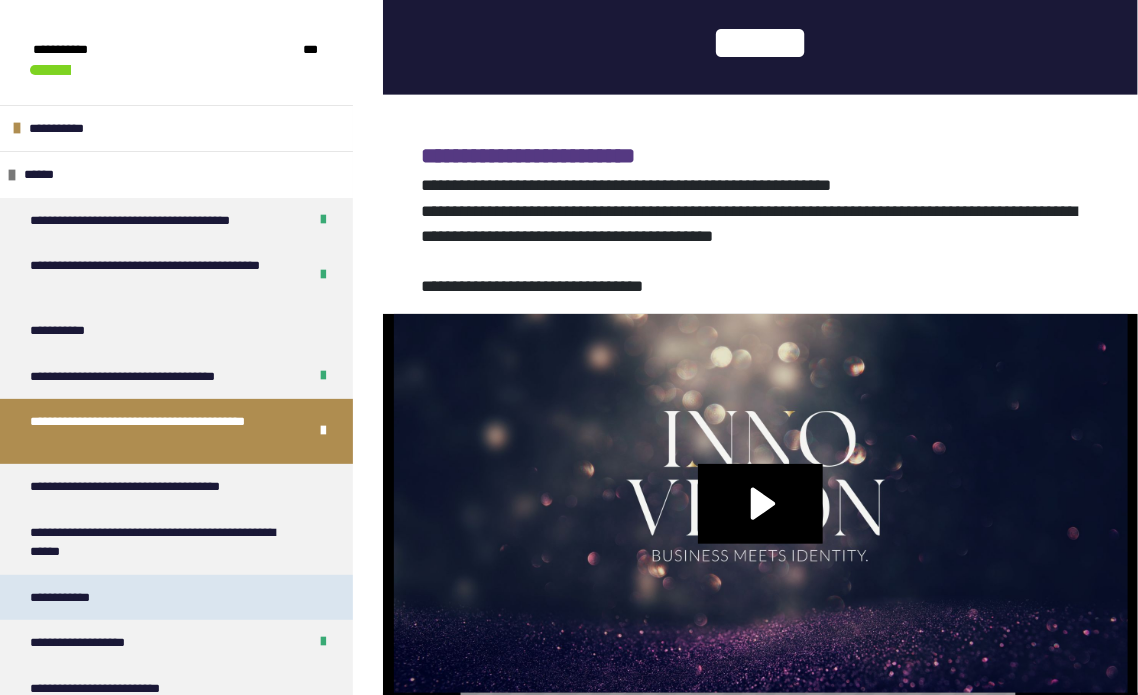 scroll, scrollTop: 400, scrollLeft: 0, axis: vertical 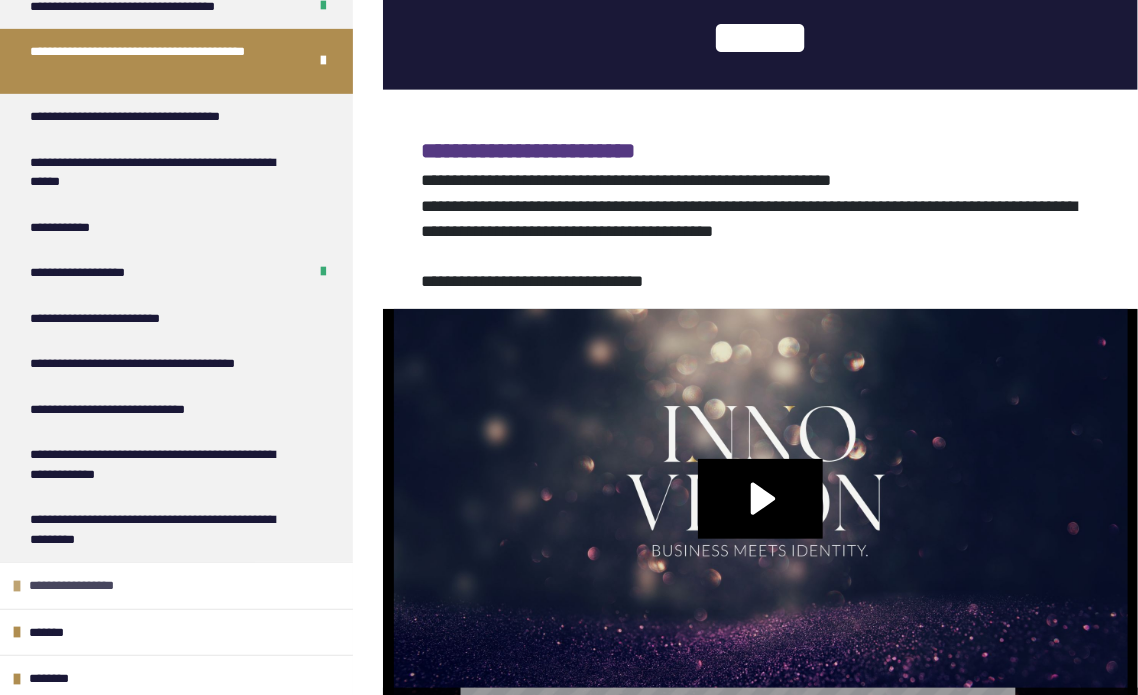 click on "**********" at bounding box center [80, 586] 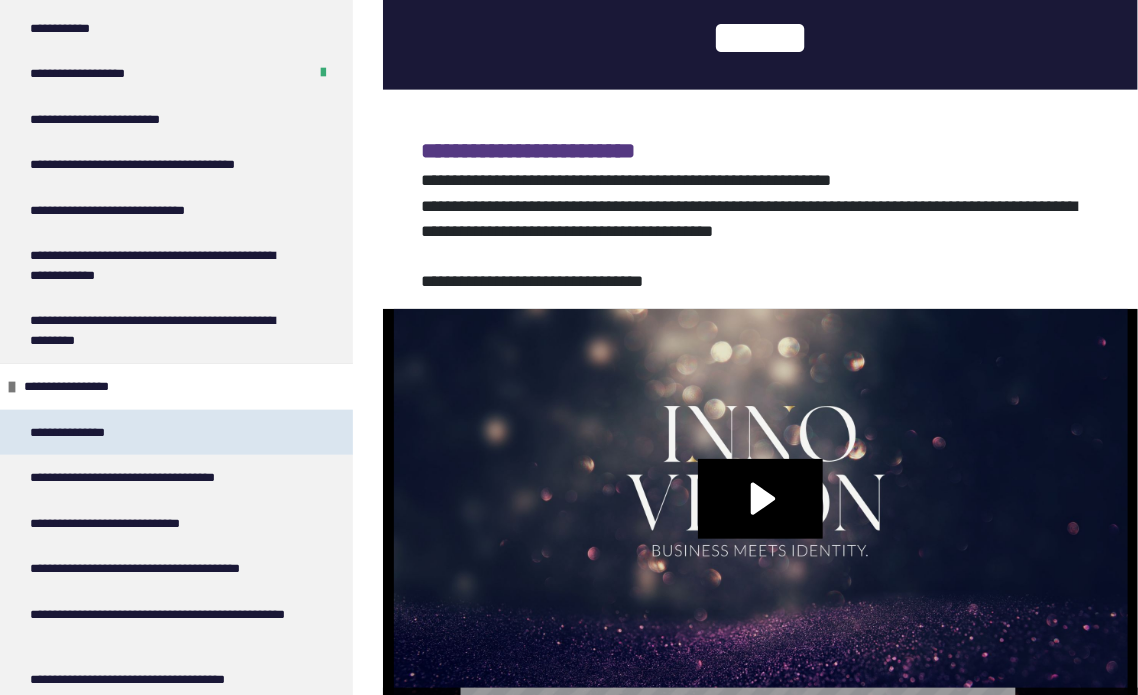 scroll, scrollTop: 570, scrollLeft: 0, axis: vertical 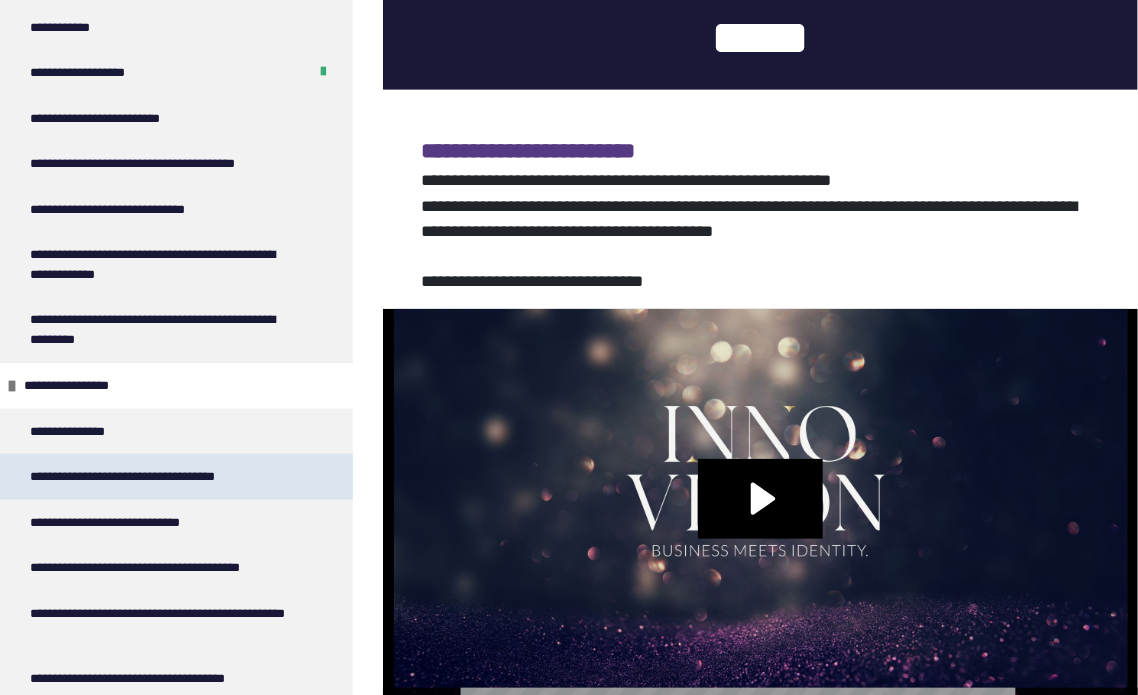 click on "**********" at bounding box center (135, 477) 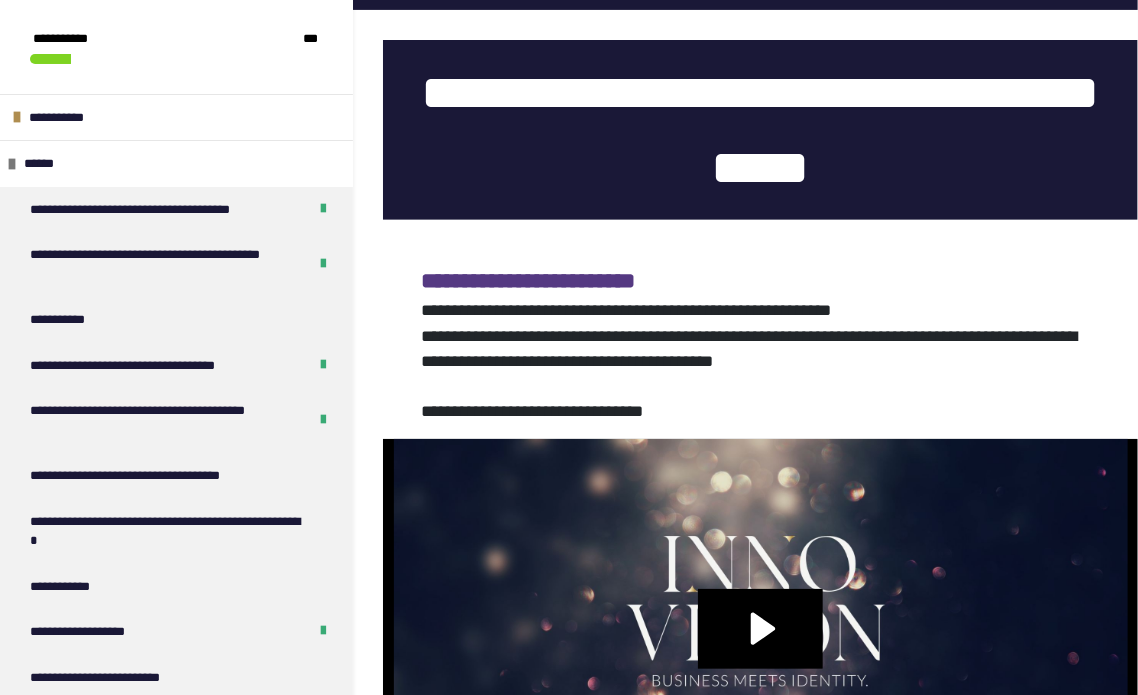 scroll, scrollTop: 0, scrollLeft: 0, axis: both 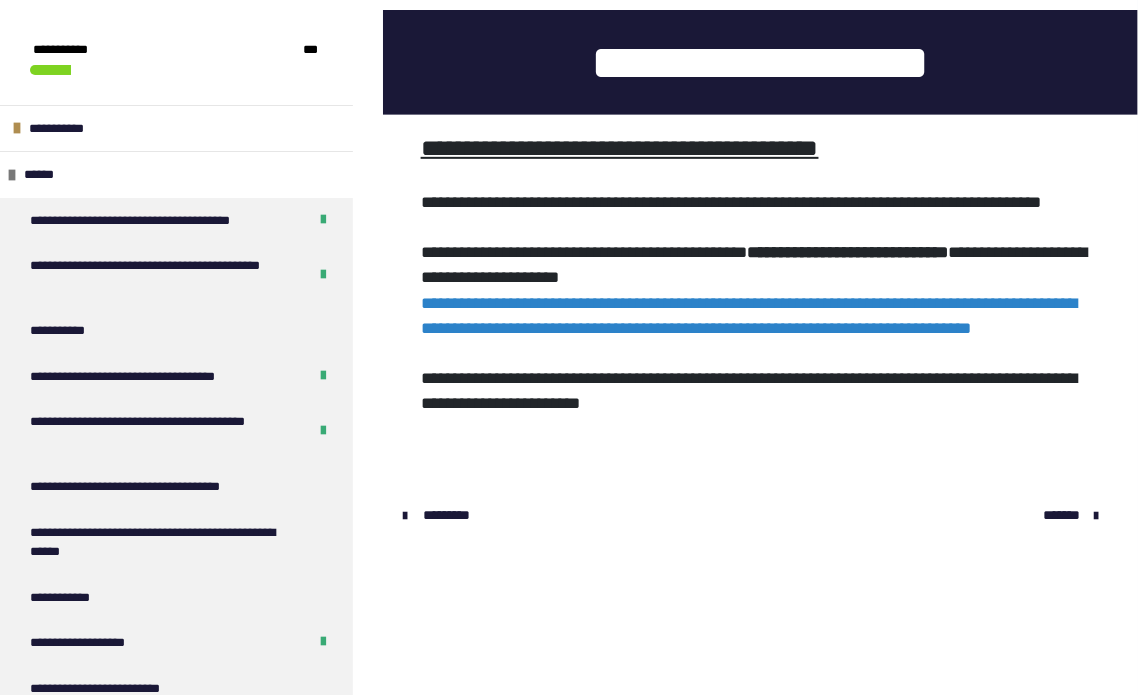 click on "**********" at bounding box center [749, 316] 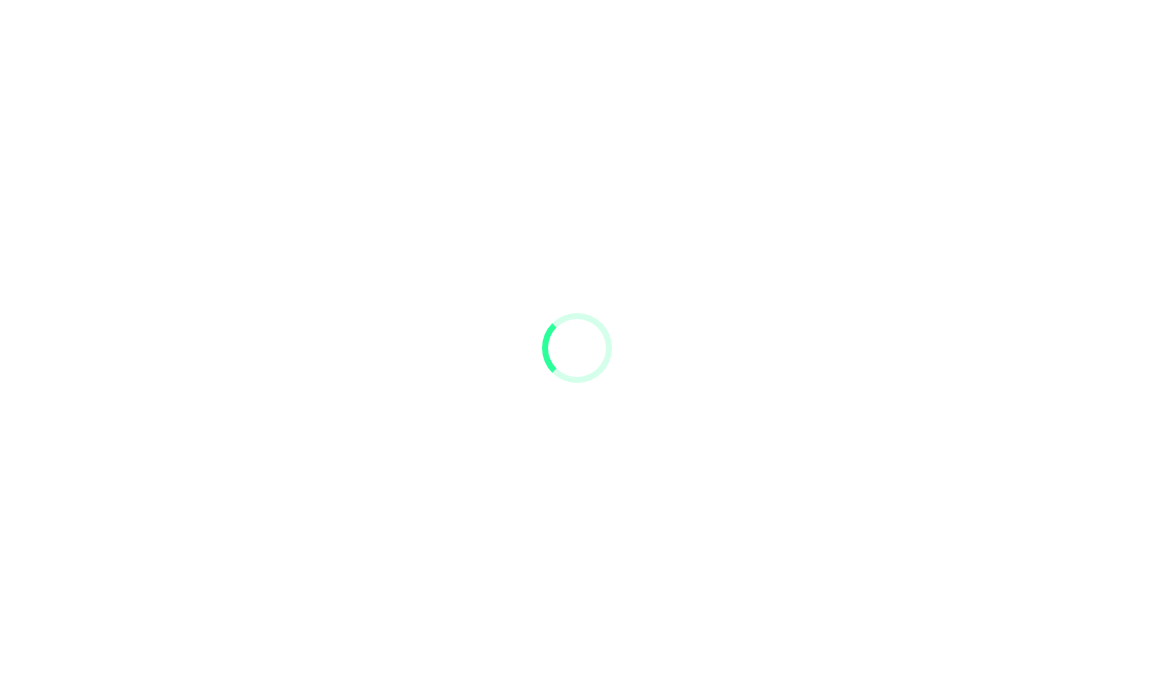 scroll, scrollTop: 0, scrollLeft: 0, axis: both 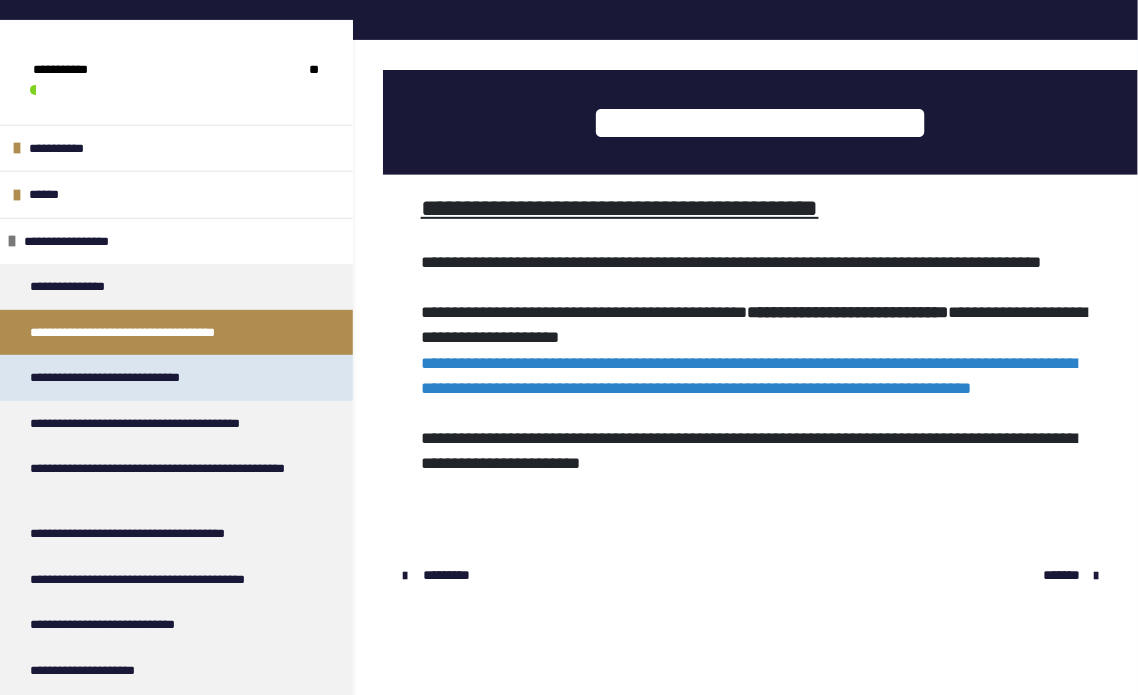click on "**********" at bounding box center (119, 378) 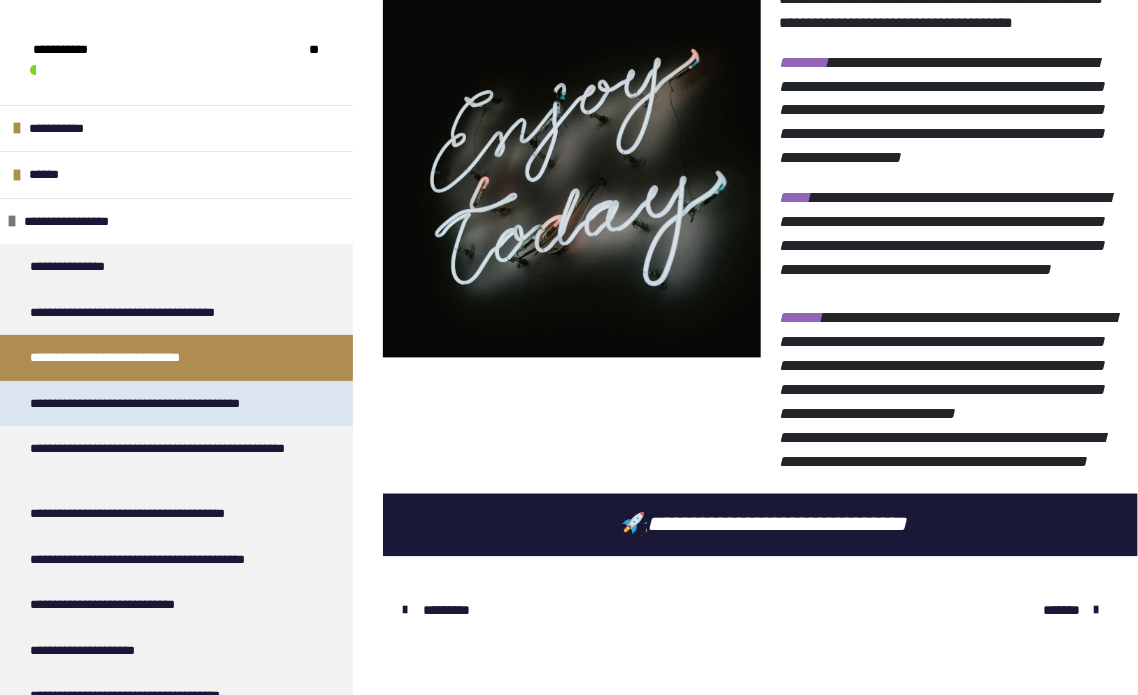 click on "**********" at bounding box center (176, 404) 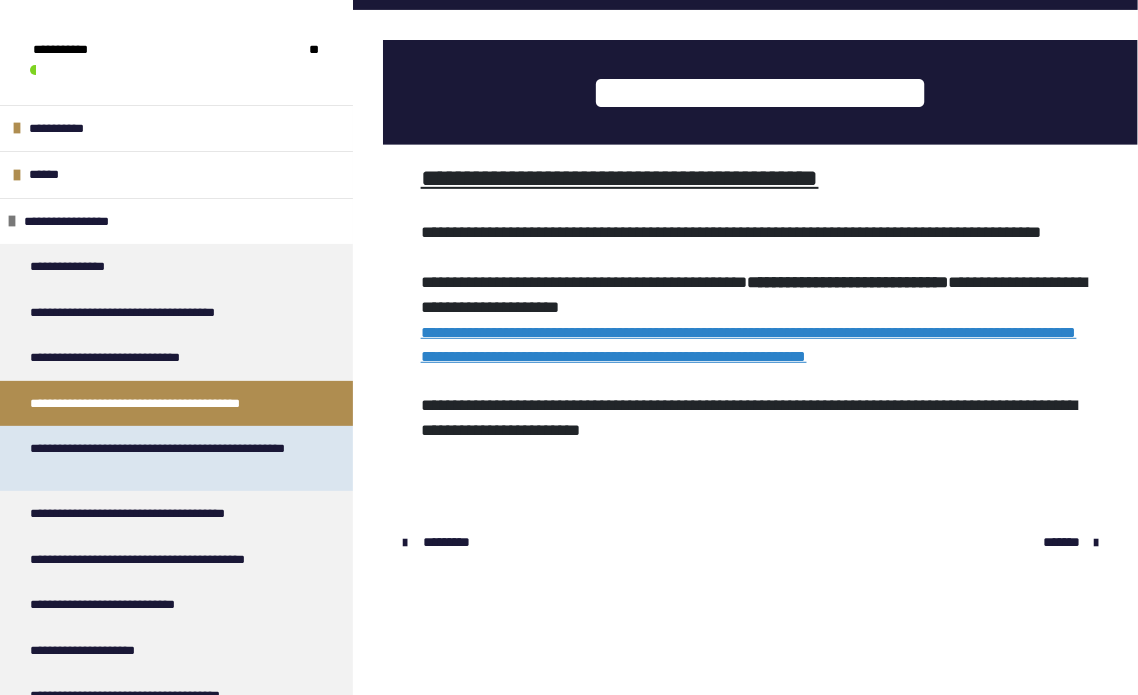 click on "**********" at bounding box center [161, 458] 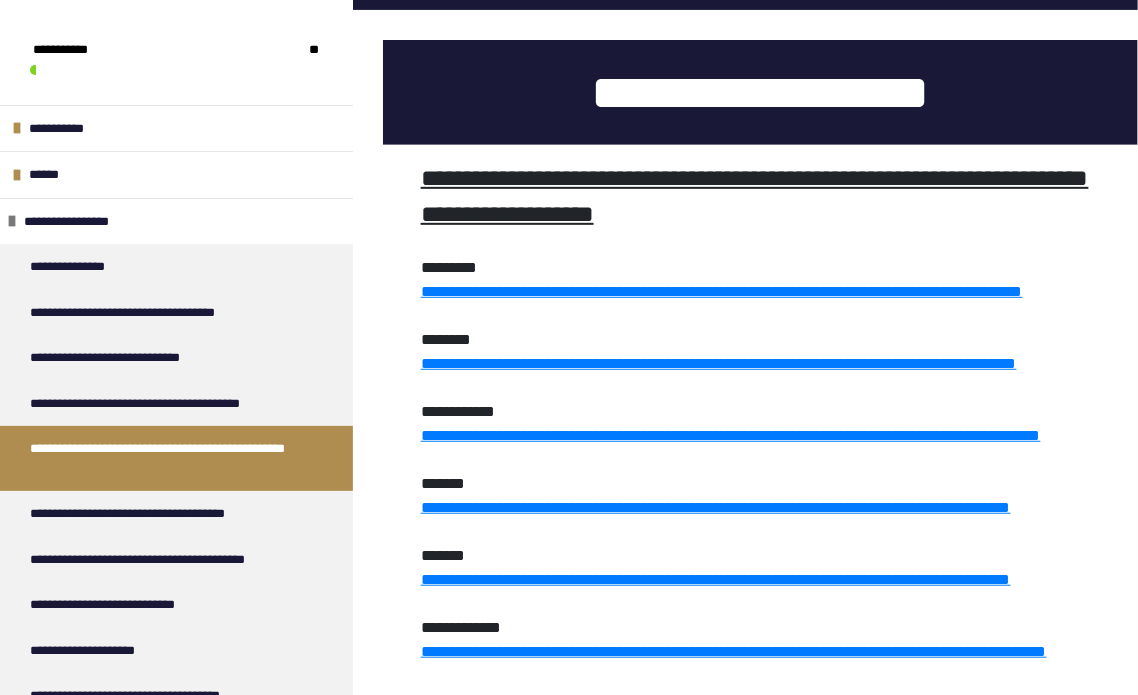 click on "**********" at bounding box center (761, 640) 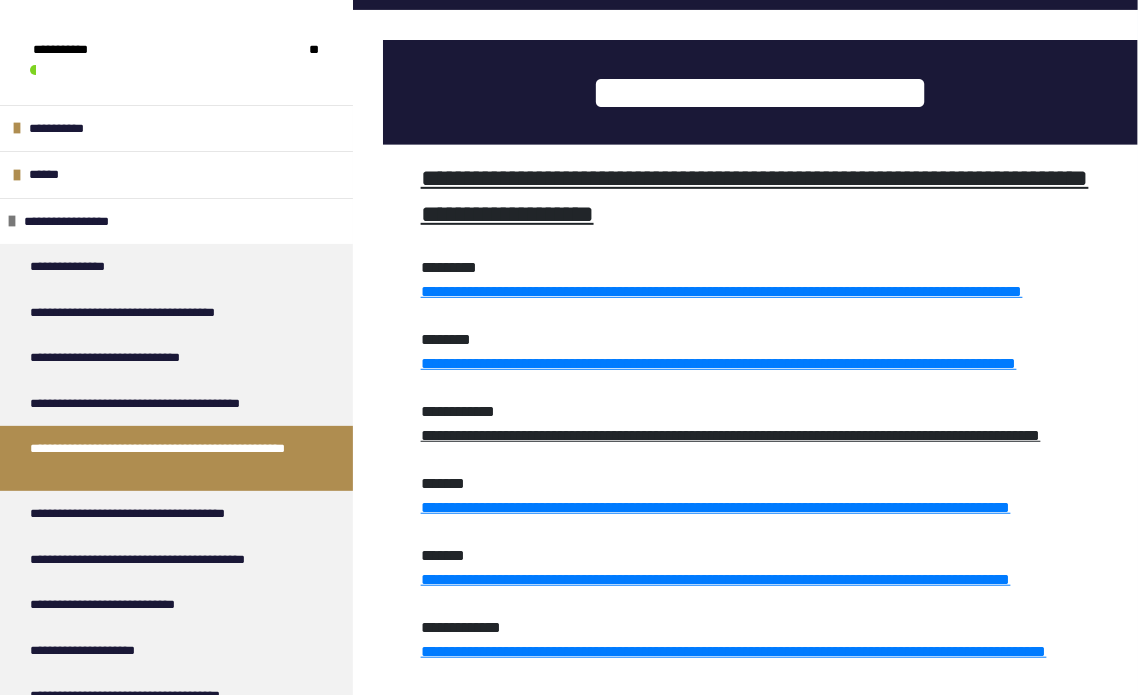 click on "**********" at bounding box center (731, 435) 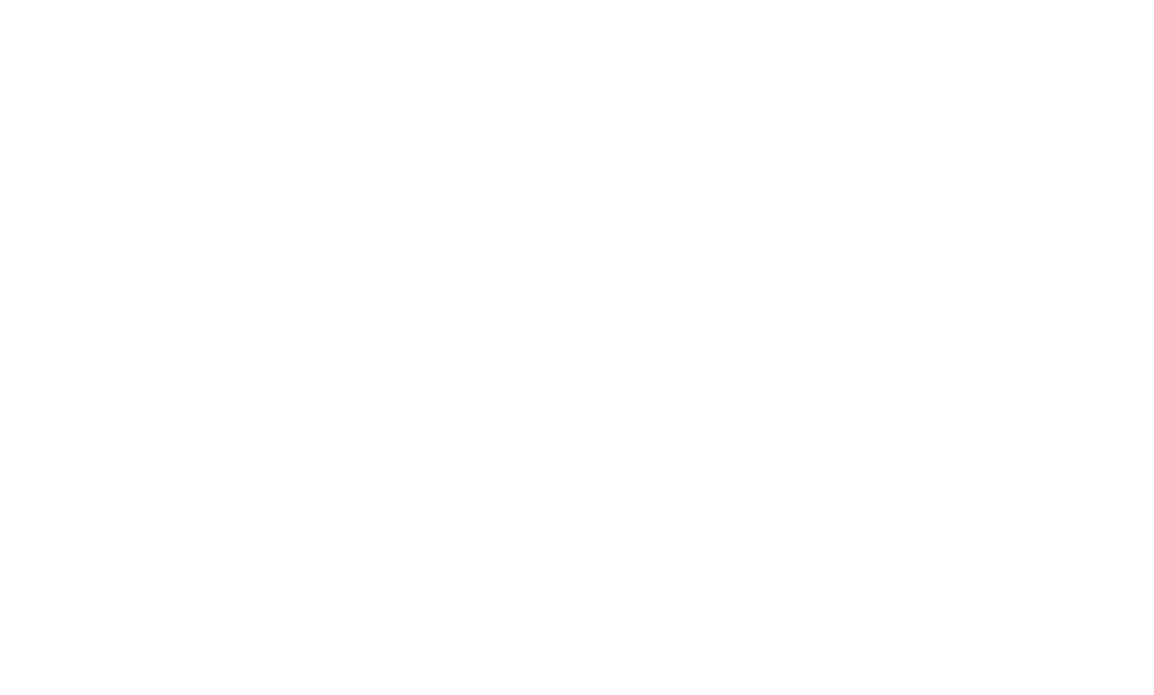scroll, scrollTop: 0, scrollLeft: 0, axis: both 